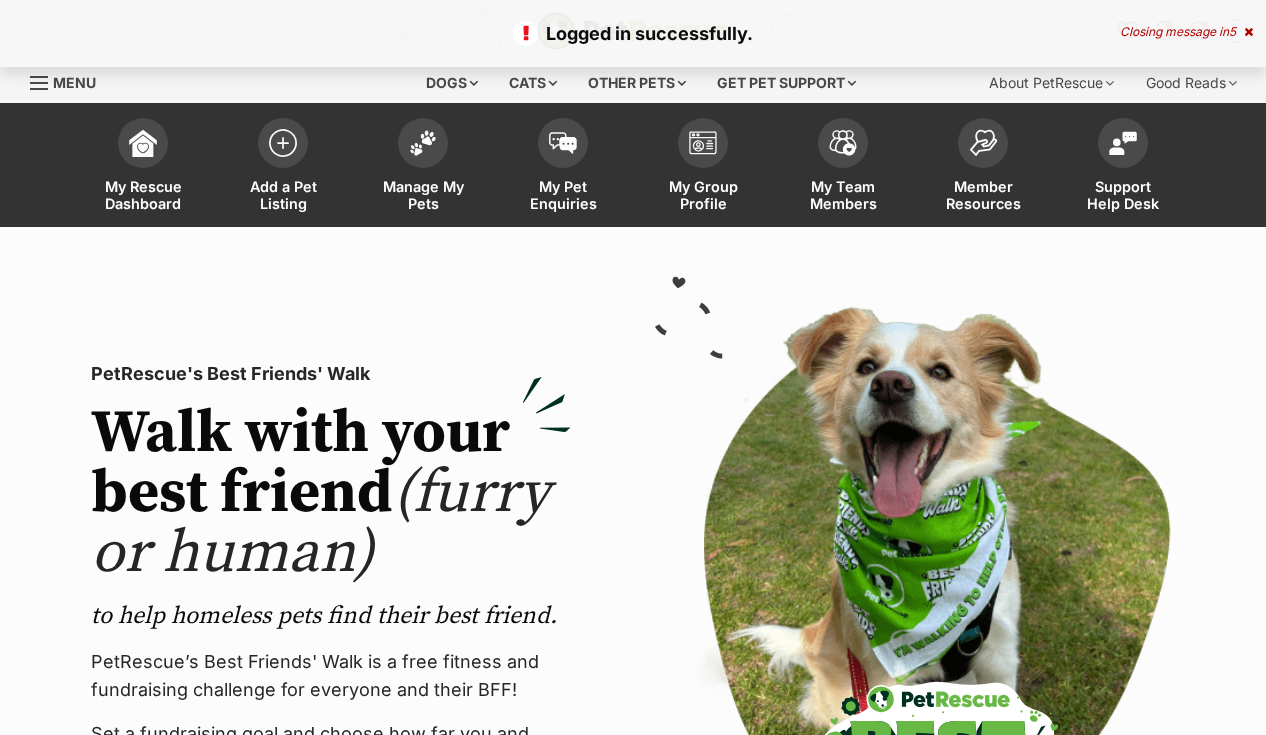 scroll, scrollTop: 311, scrollLeft: 0, axis: vertical 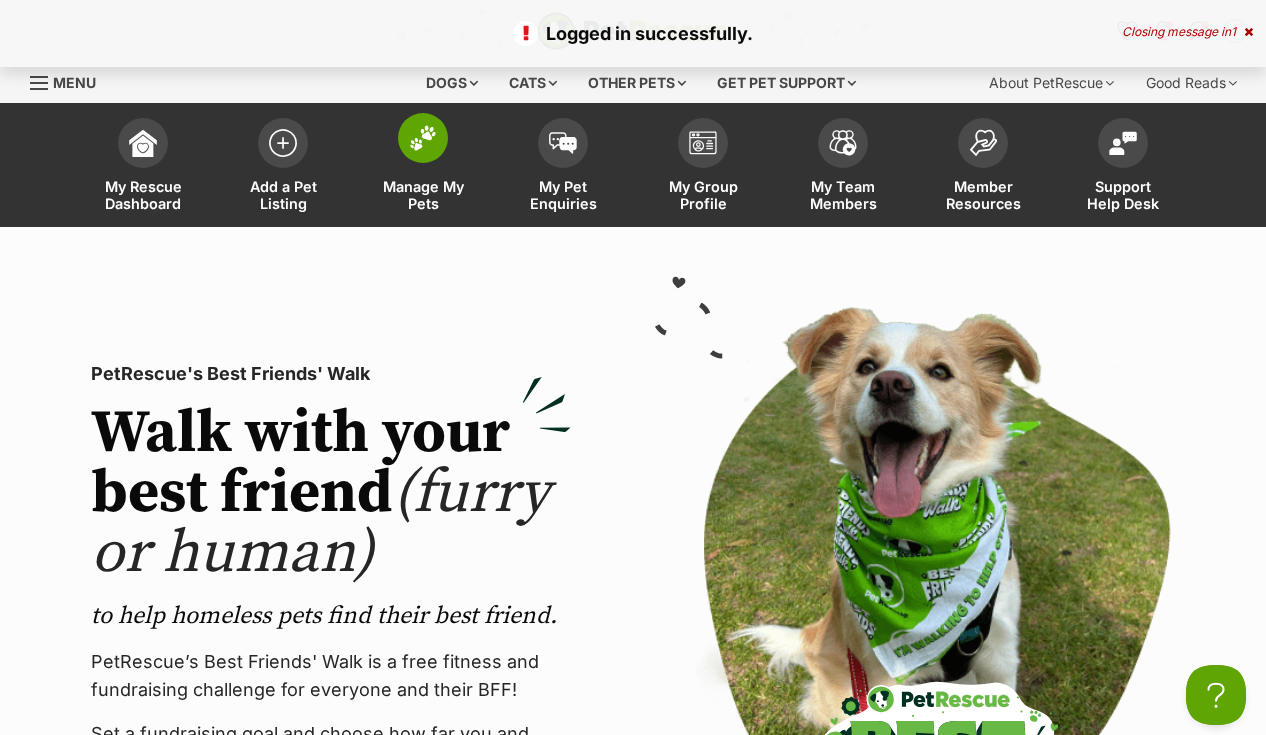 click at bounding box center [423, 138] 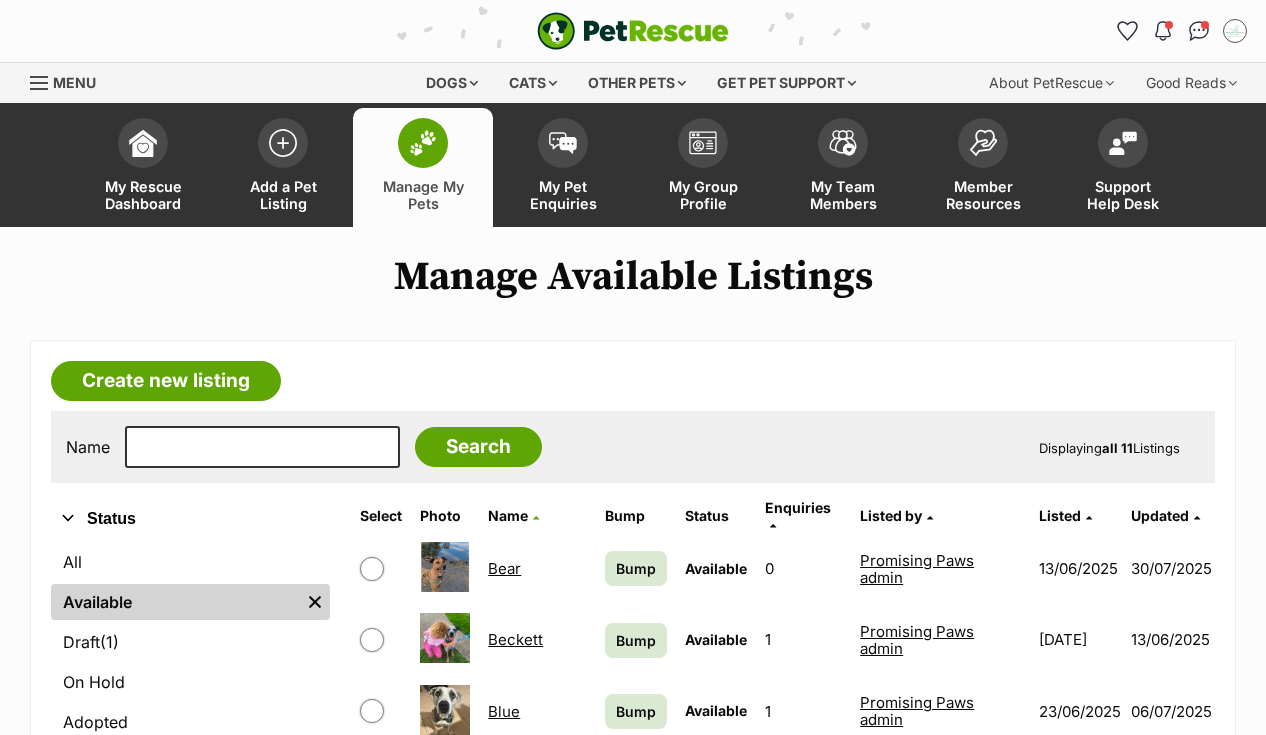 scroll, scrollTop: 9, scrollLeft: 0, axis: vertical 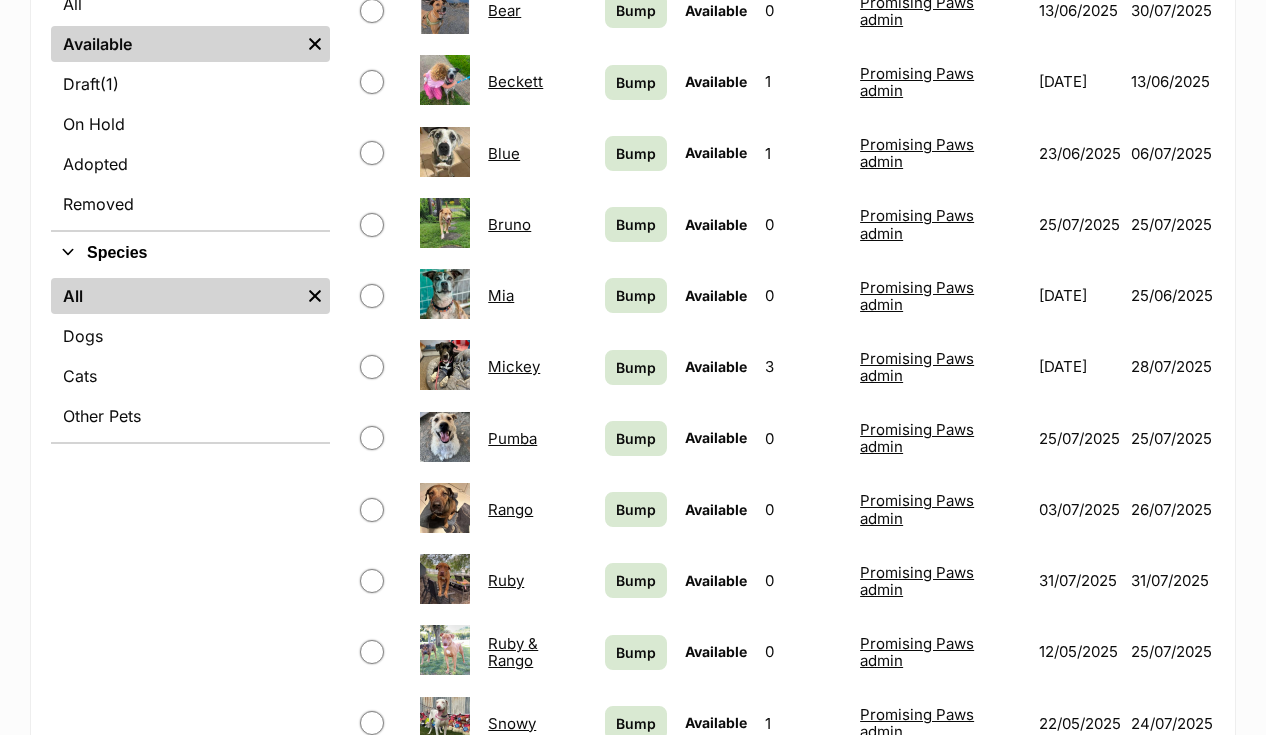 click on "Pumba" at bounding box center (512, 438) 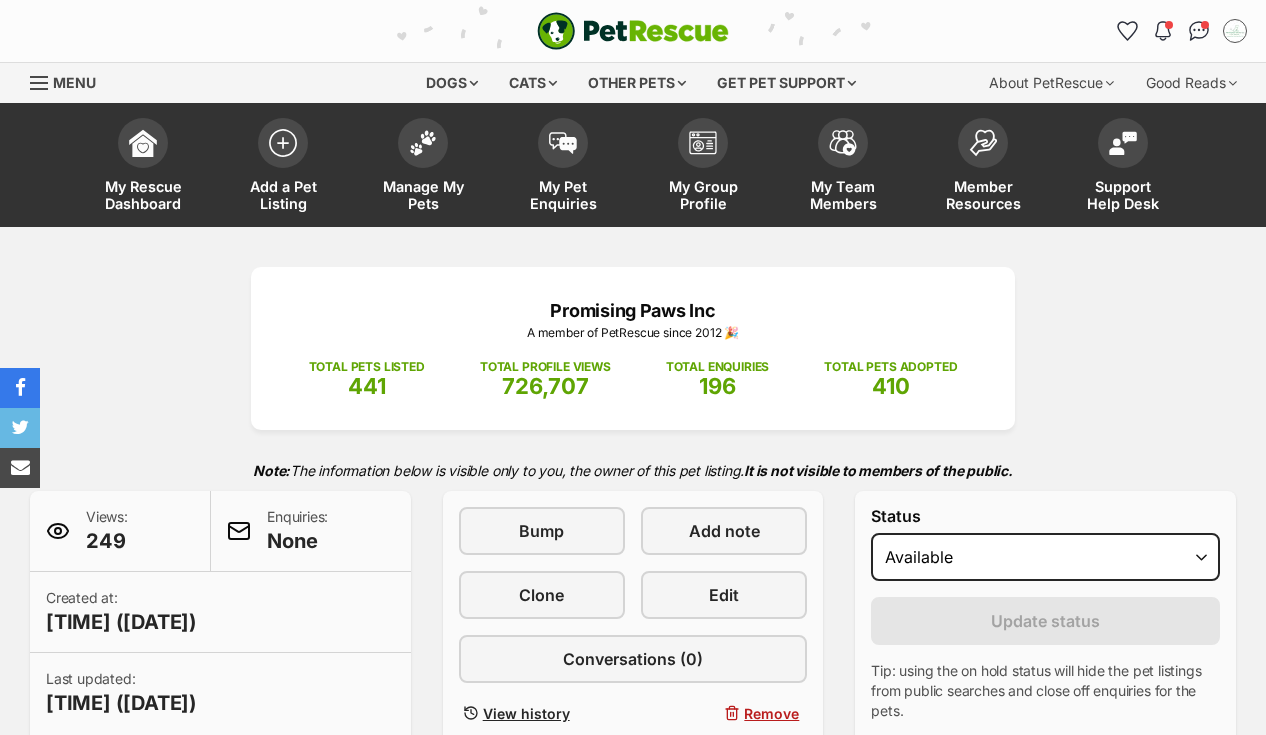 scroll, scrollTop: 0, scrollLeft: 0, axis: both 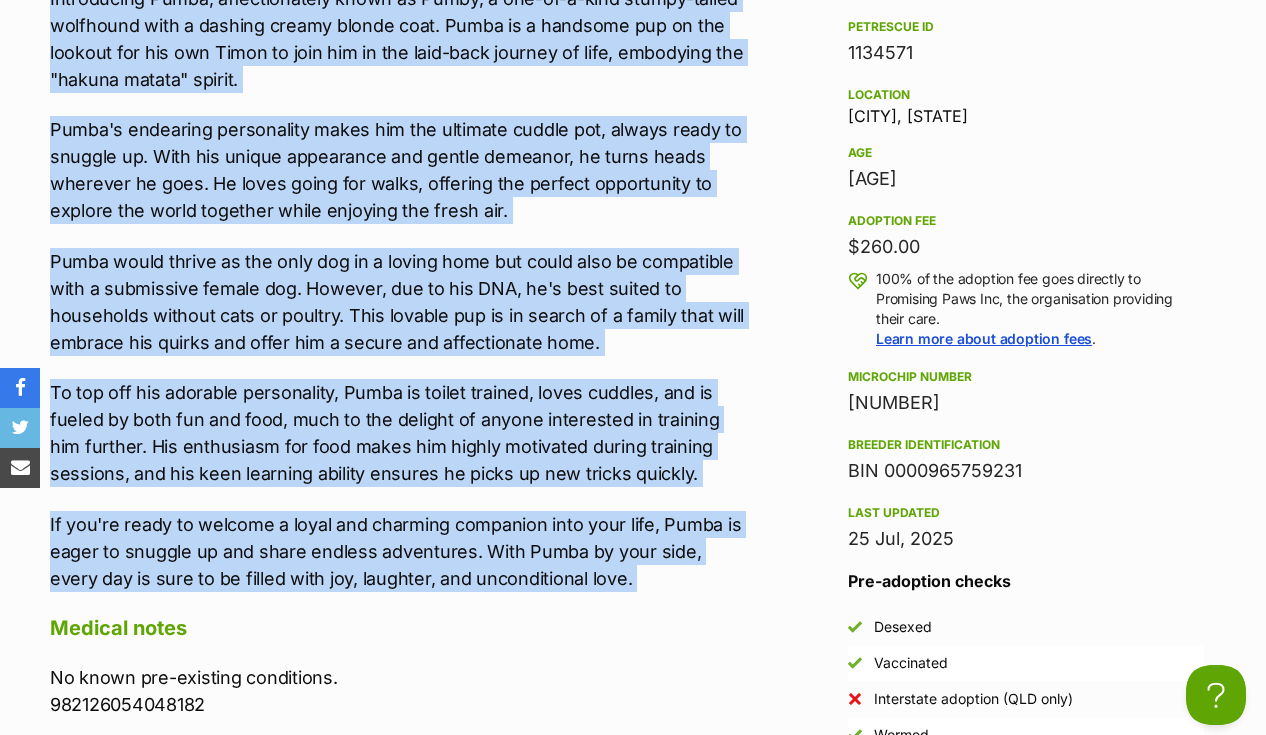 drag, startPoint x: 52, startPoint y: 271, endPoint x: 581, endPoint y: 593, distance: 619.29395 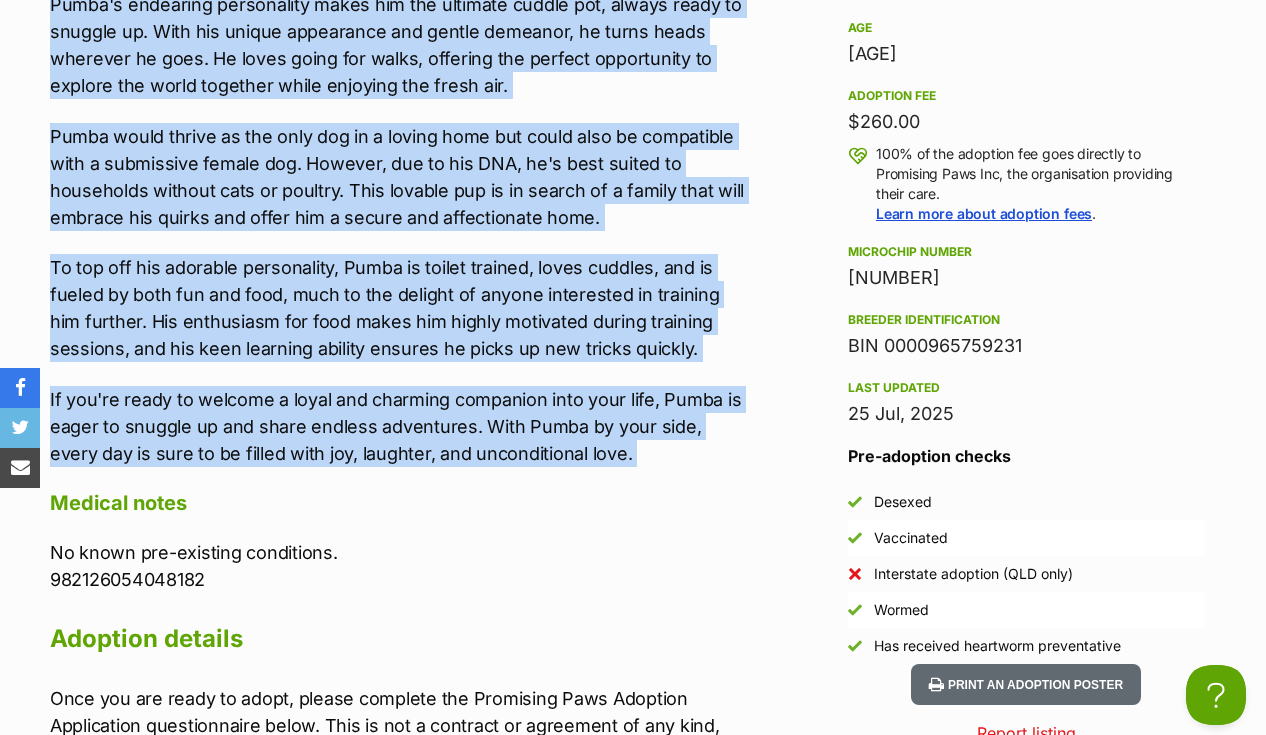 scroll, scrollTop: 2116, scrollLeft: 0, axis: vertical 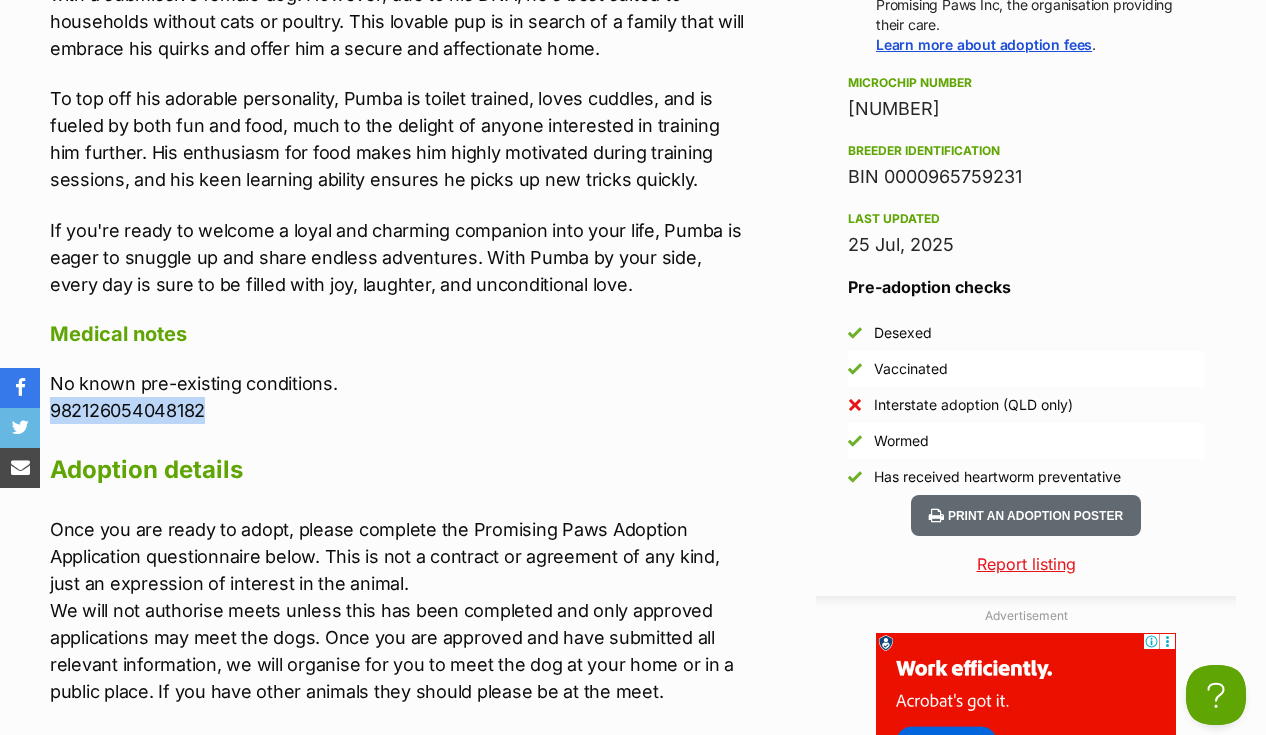drag, startPoint x: 211, startPoint y: 413, endPoint x: 48, endPoint y: 419, distance: 163.1104 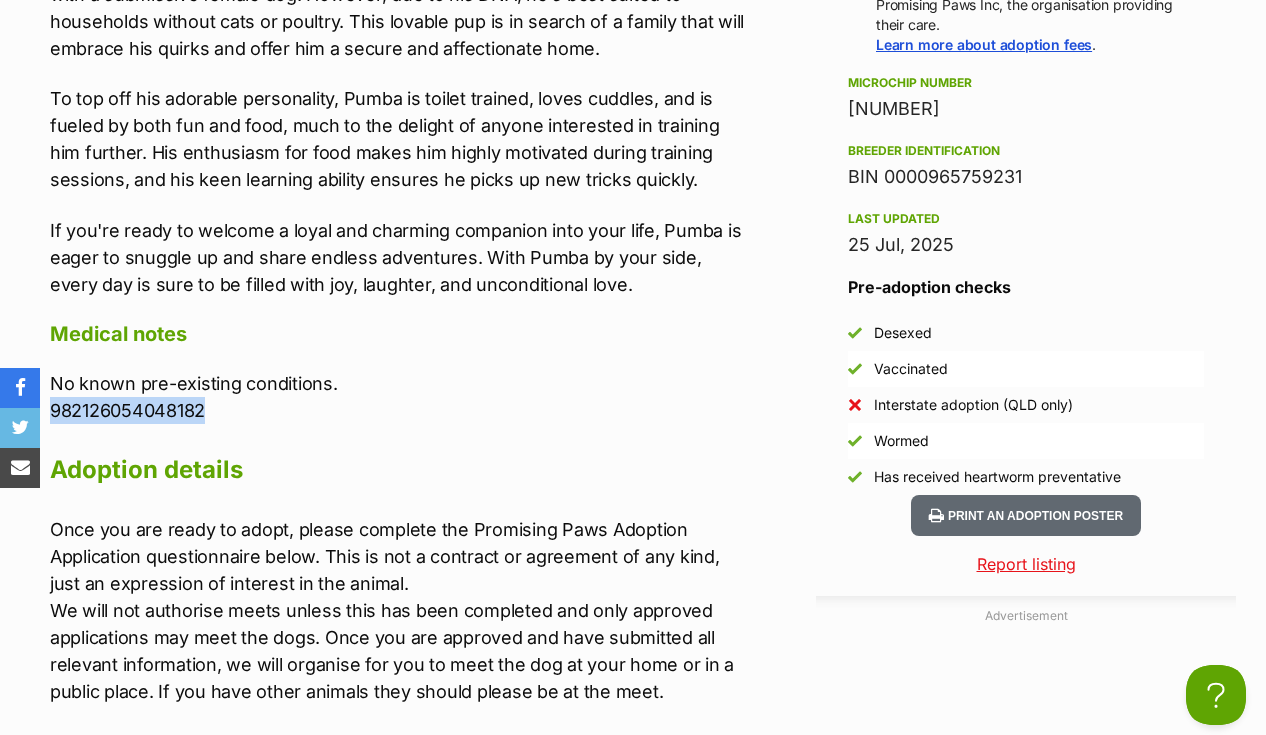 scroll, scrollTop: 0, scrollLeft: 0, axis: both 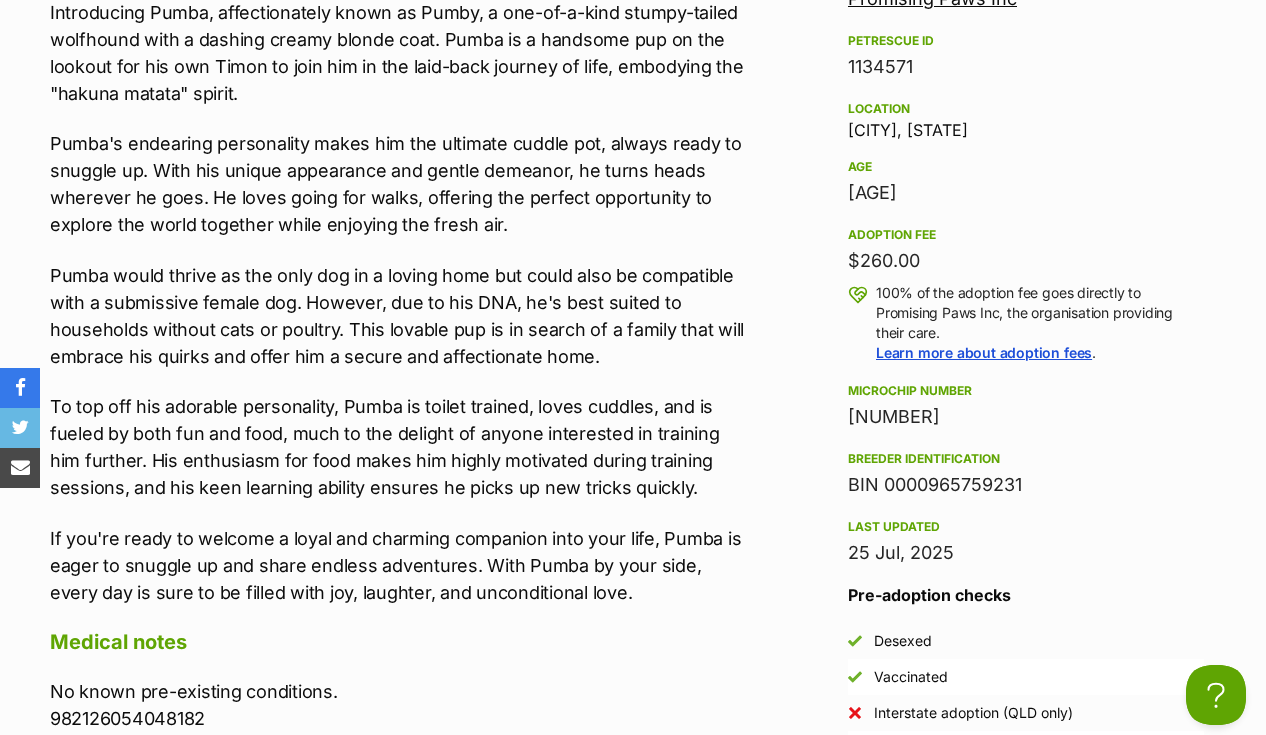 drag, startPoint x: 1023, startPoint y: 408, endPoint x: 809, endPoint y: 410, distance: 214.00934 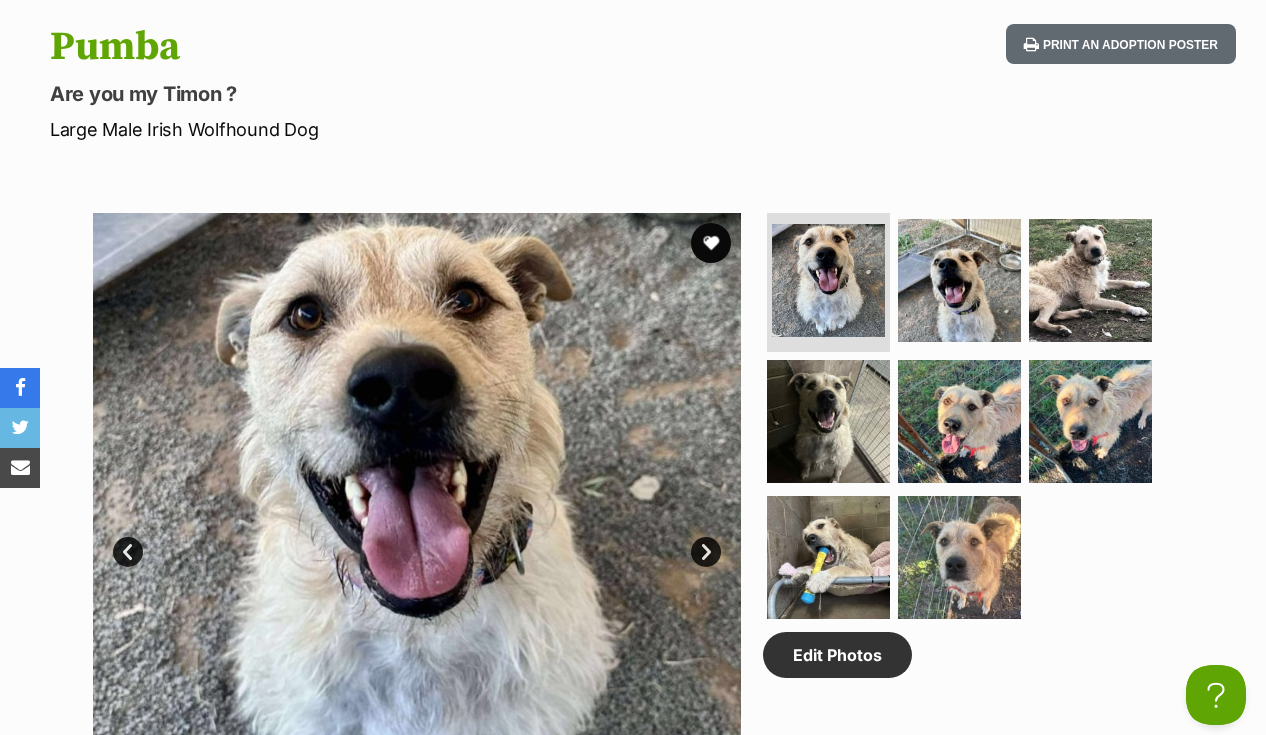 scroll, scrollTop: 845, scrollLeft: 0, axis: vertical 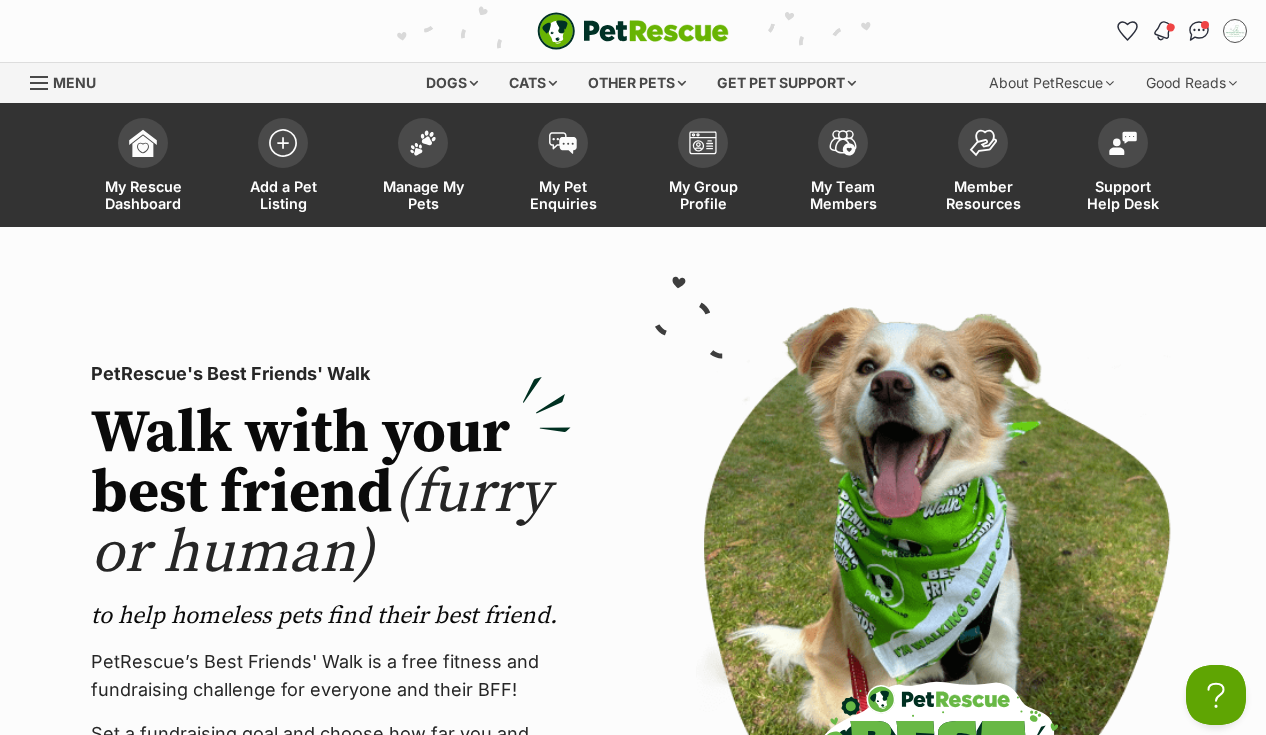 click at bounding box center [1163, 31] 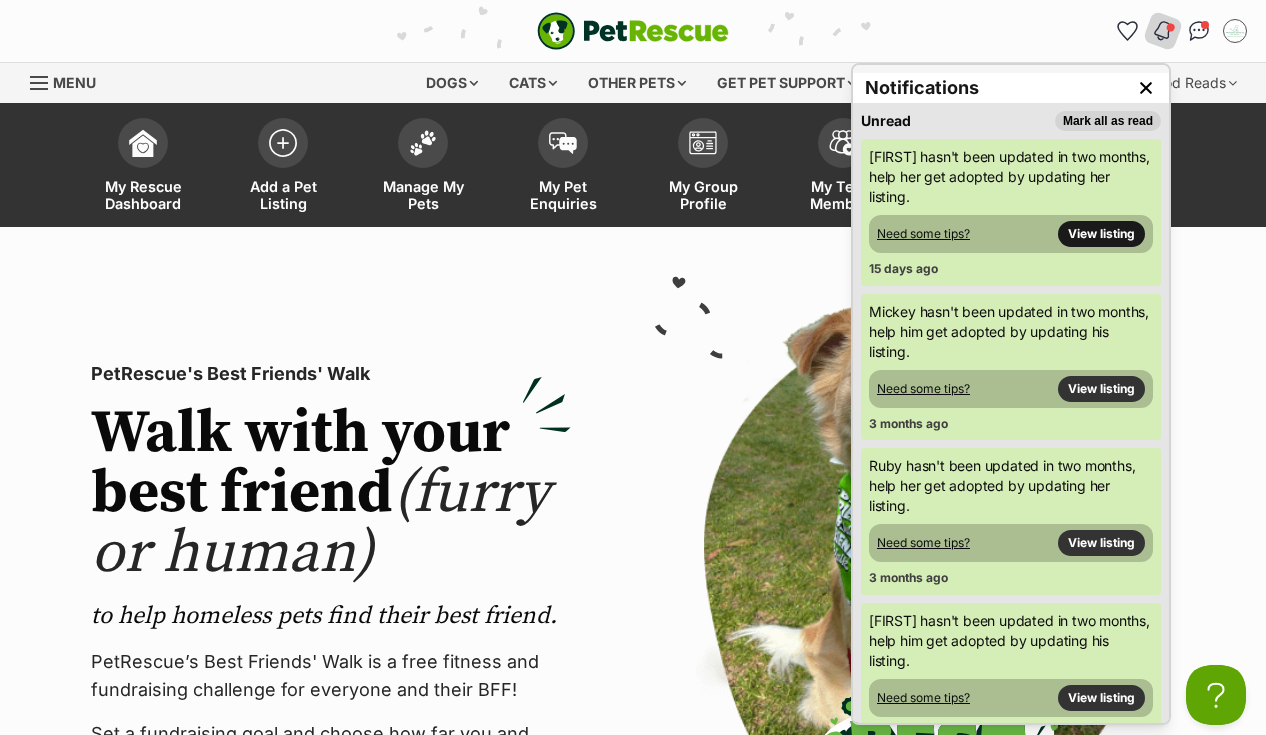 click on "View listing" at bounding box center [1101, 234] 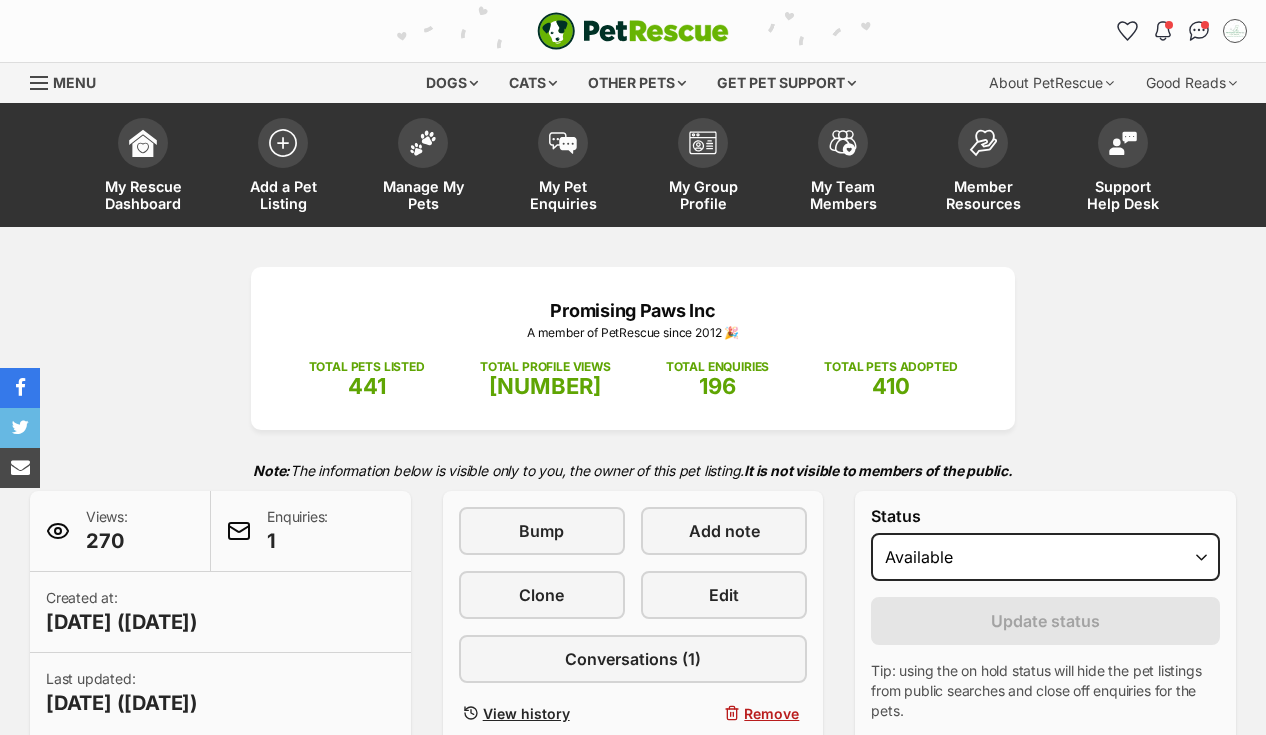 scroll, scrollTop: 0, scrollLeft: 0, axis: both 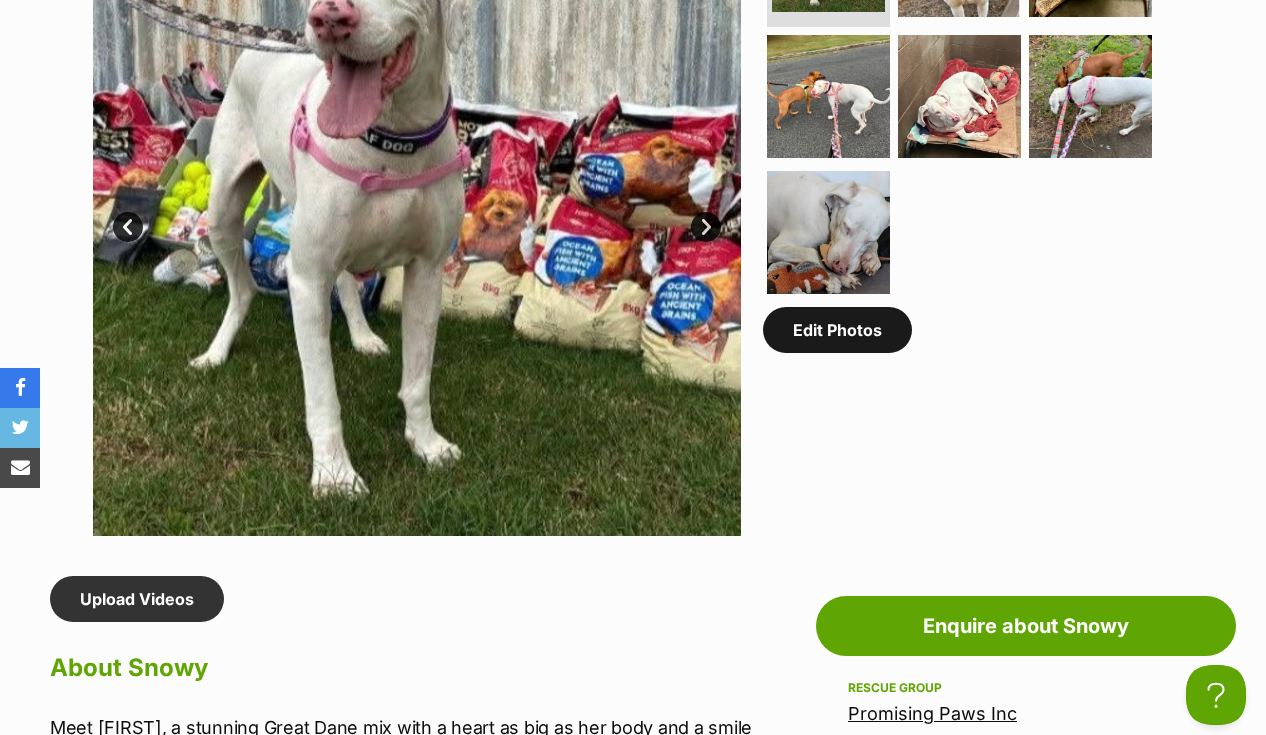 click on "Edit Photos" at bounding box center [837, 330] 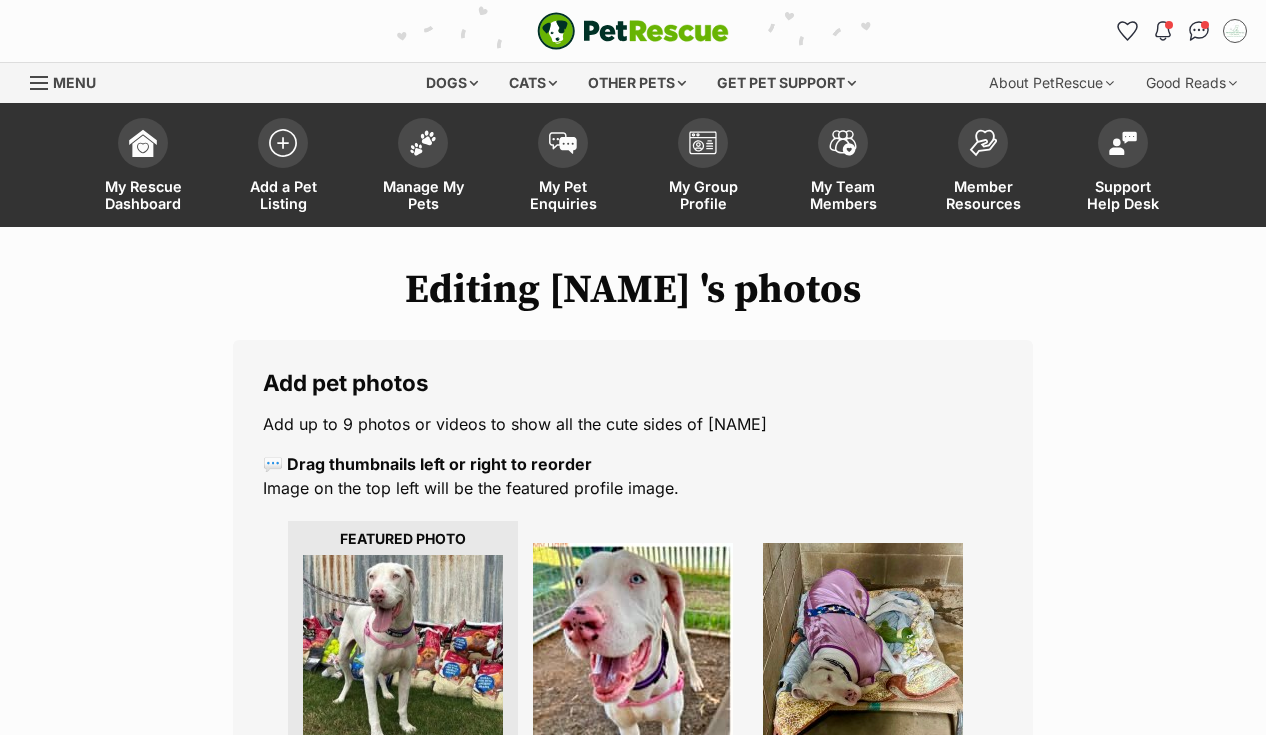 scroll, scrollTop: 0, scrollLeft: 0, axis: both 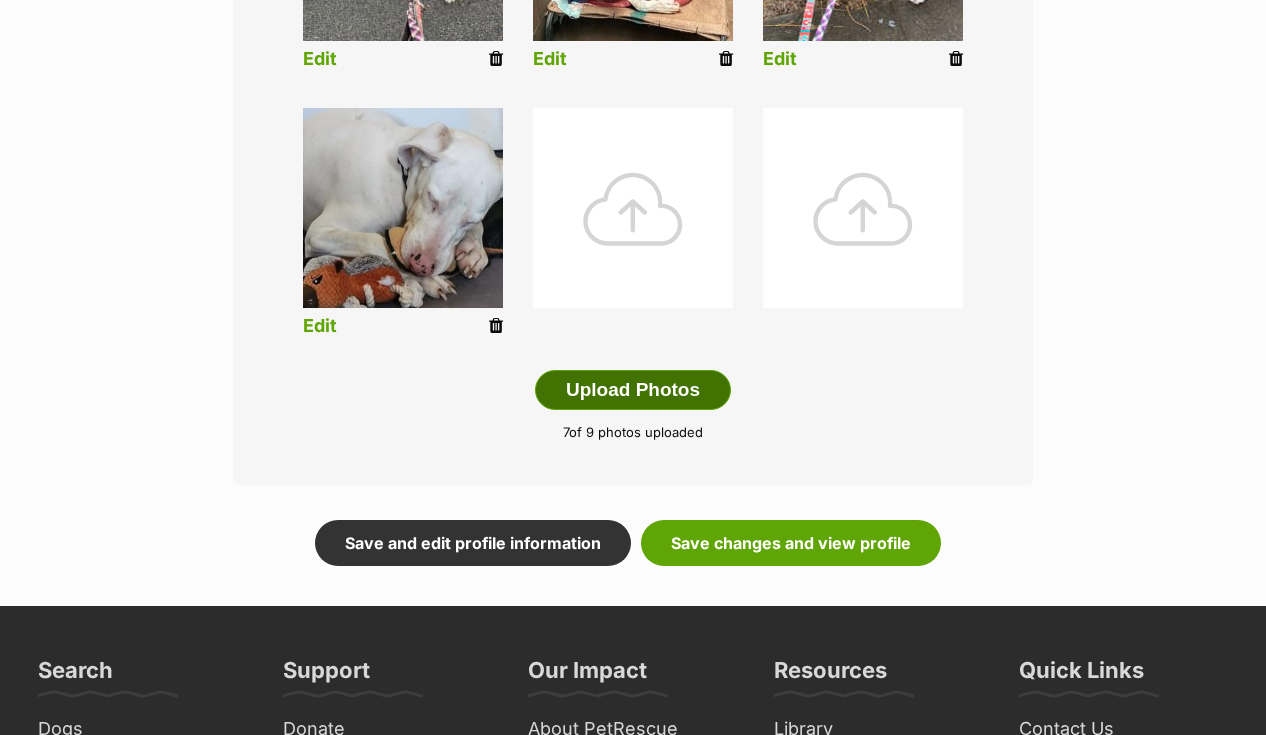 click on "Upload Photos" at bounding box center [633, 390] 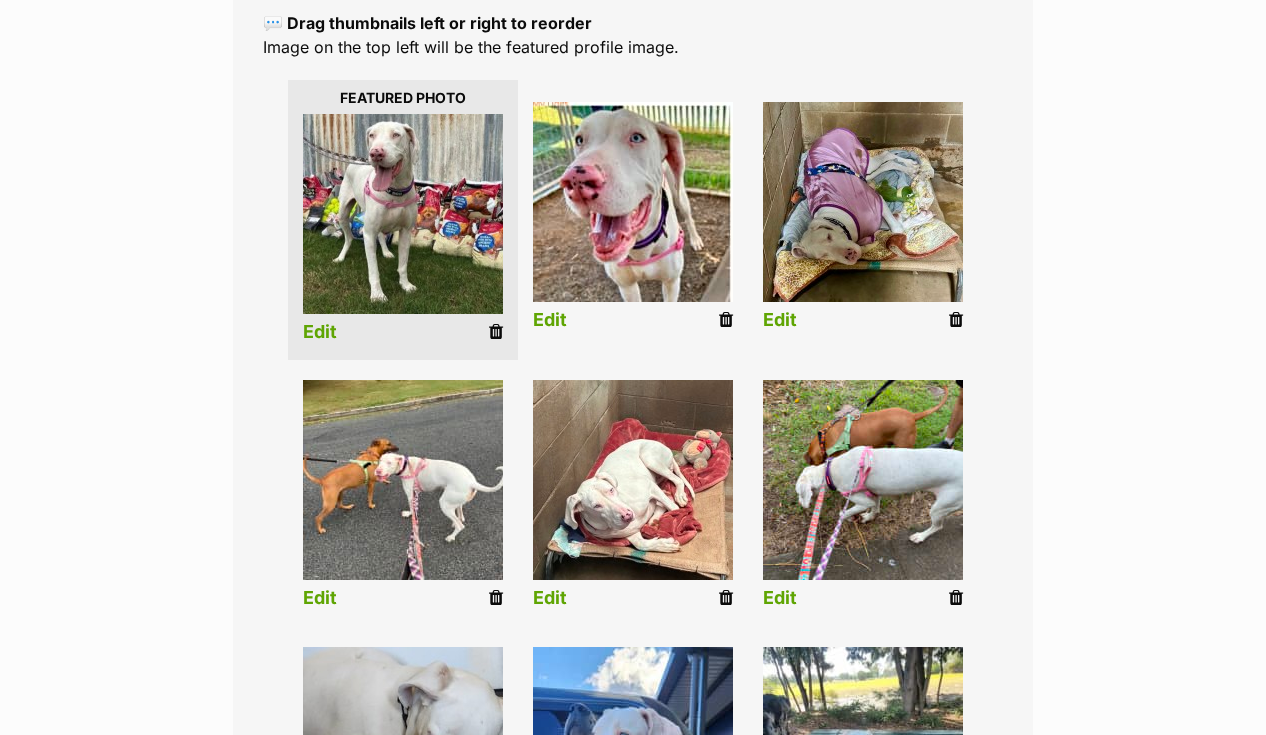 scroll, scrollTop: 439, scrollLeft: 0, axis: vertical 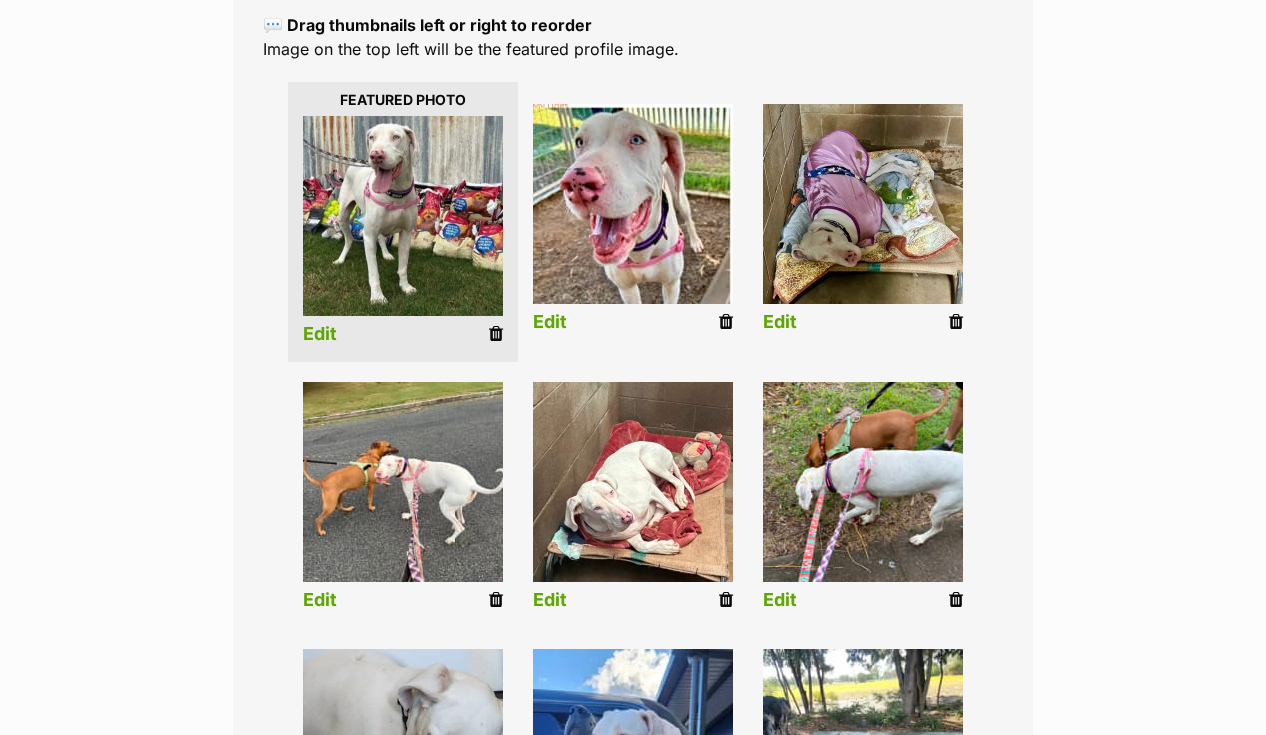 click at bounding box center (496, 600) 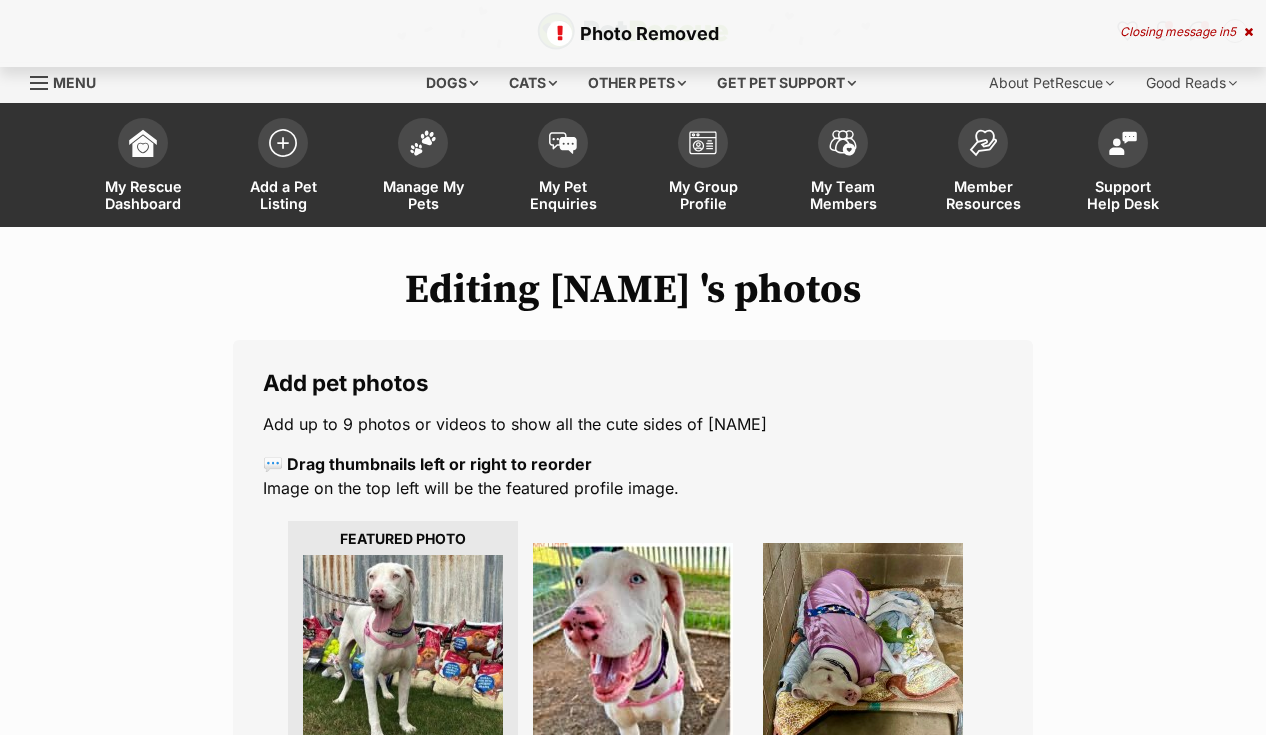 scroll, scrollTop: 661, scrollLeft: 0, axis: vertical 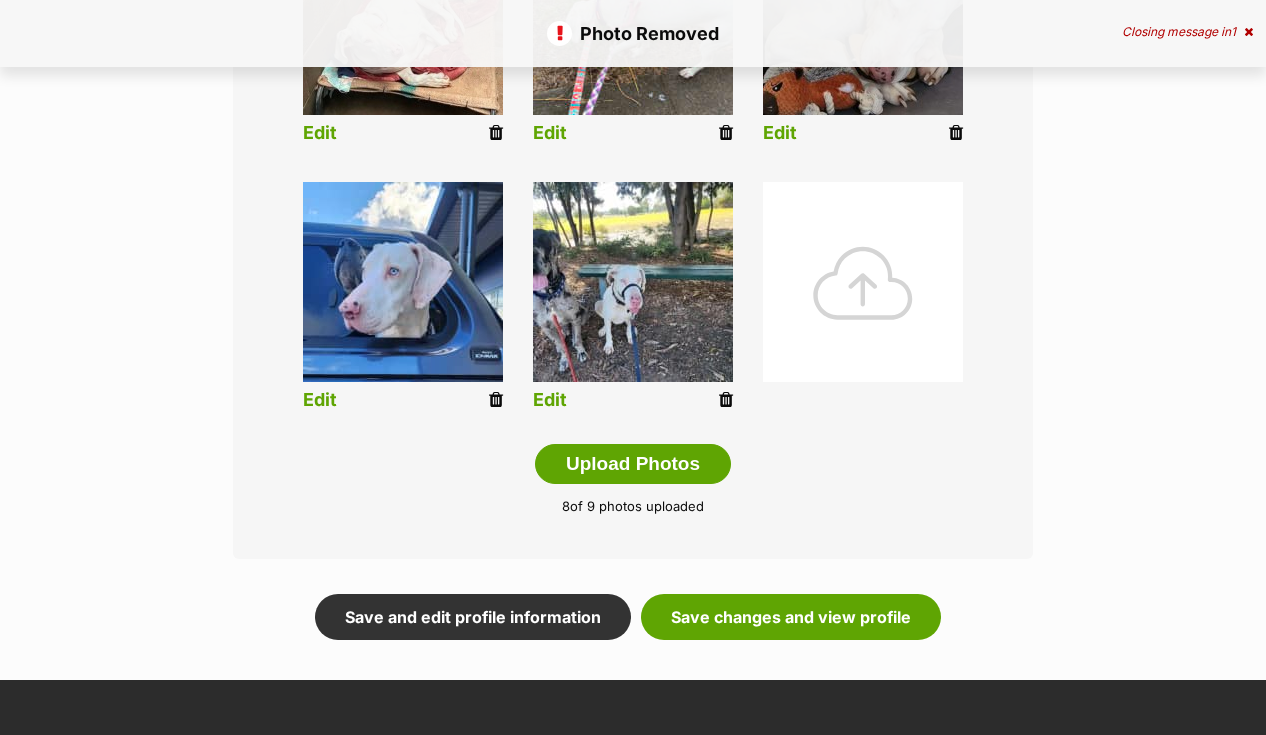 click on "Edit" at bounding box center [320, 400] 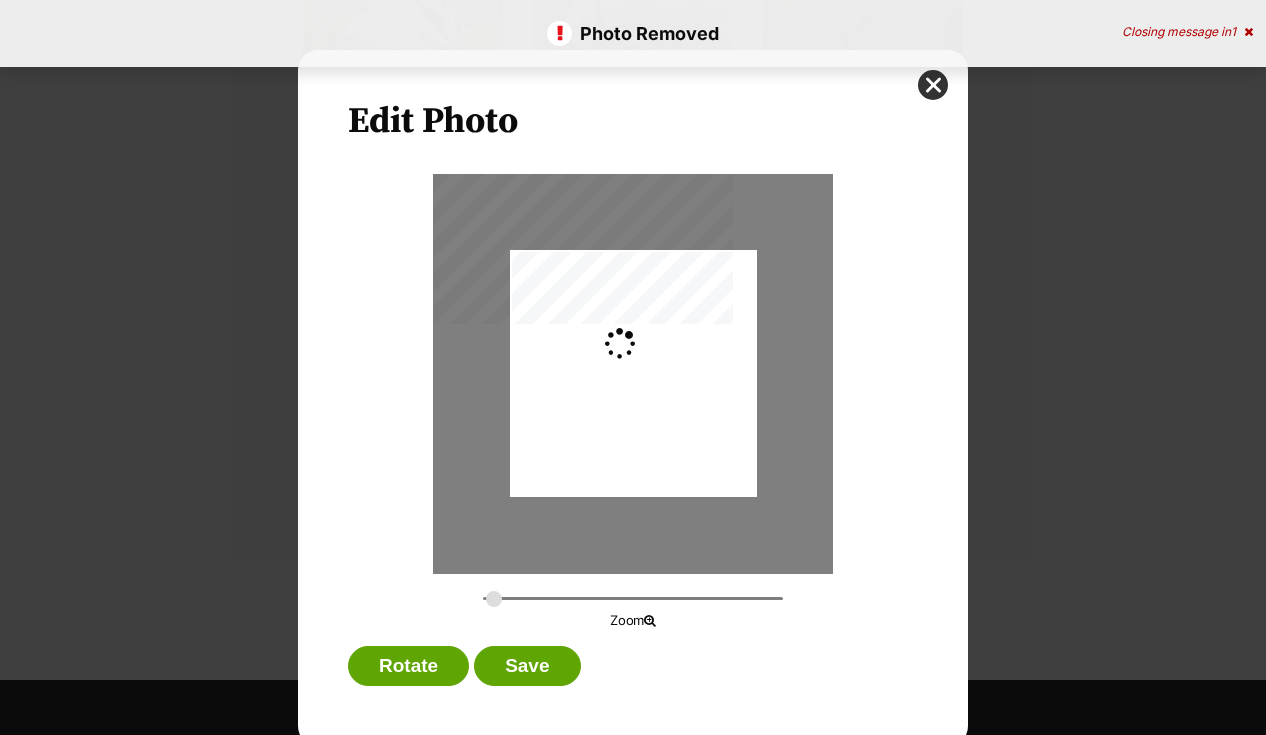 scroll, scrollTop: 0, scrollLeft: 0, axis: both 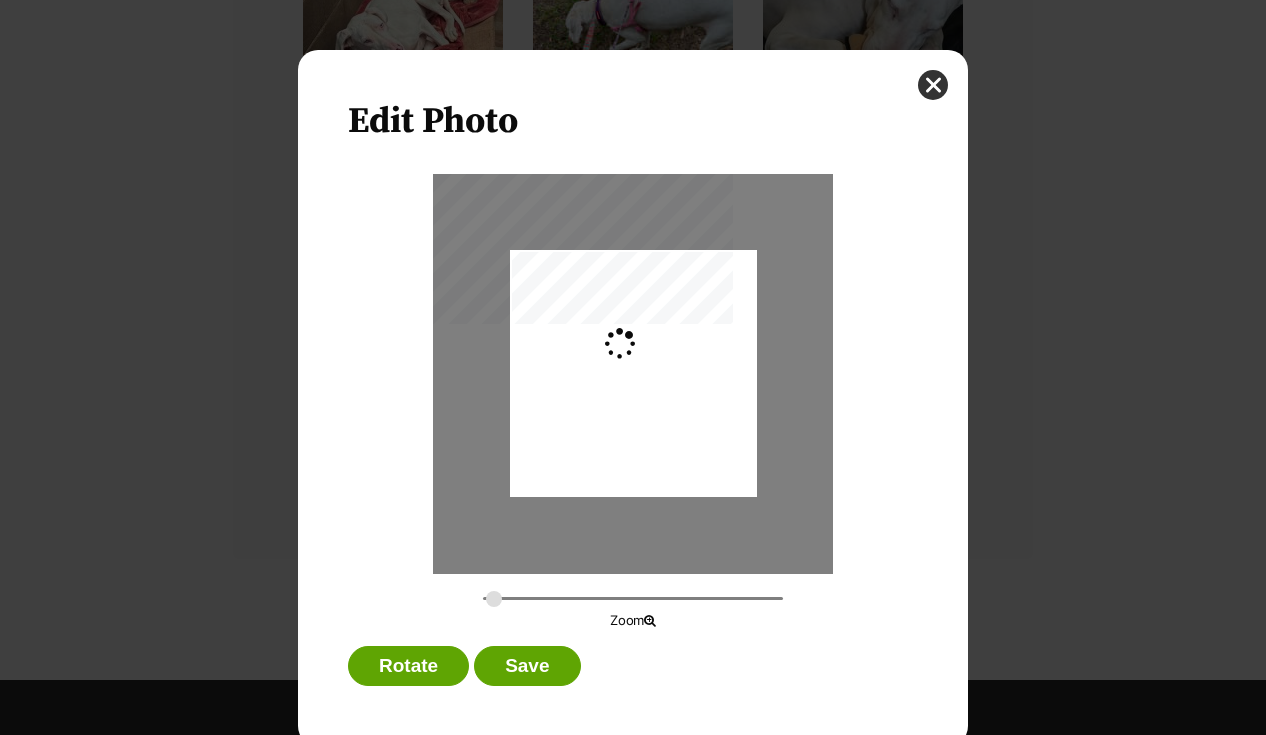 type on "0.2744" 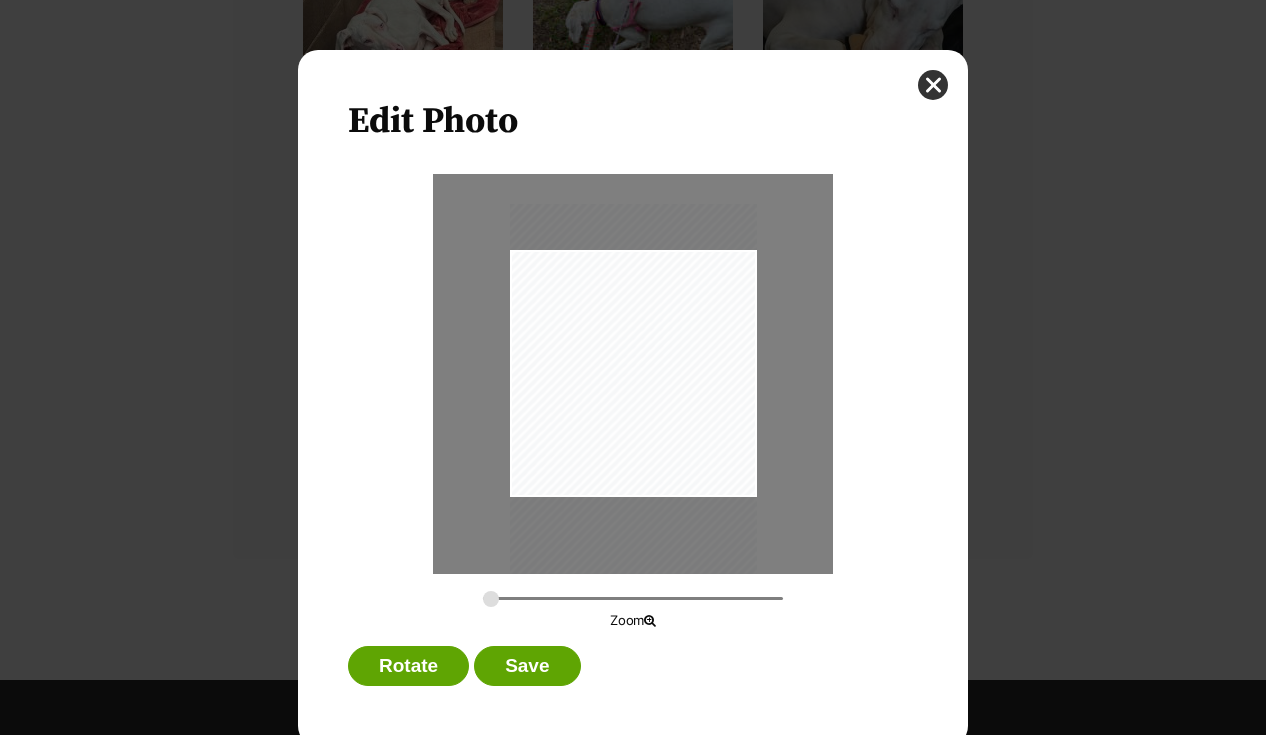 drag, startPoint x: 661, startPoint y: 380, endPoint x: 661, endPoint y: 430, distance: 50 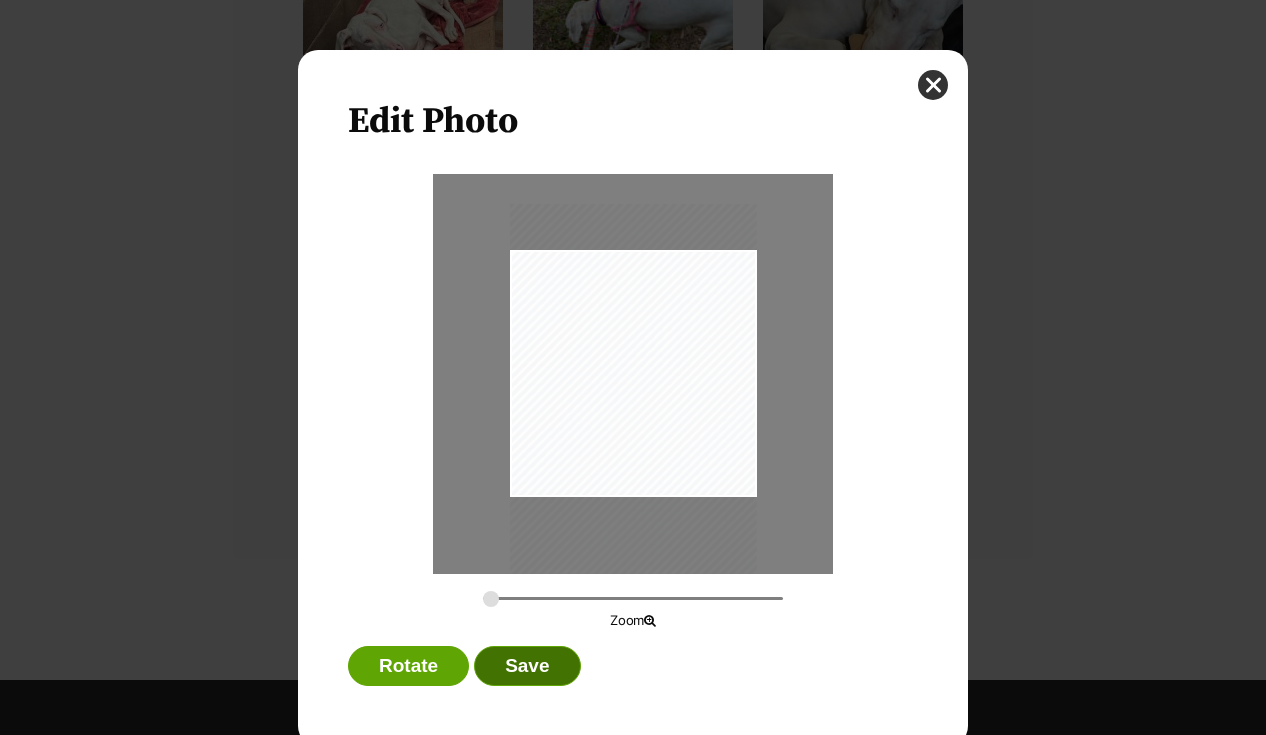 click on "Save" at bounding box center (527, 666) 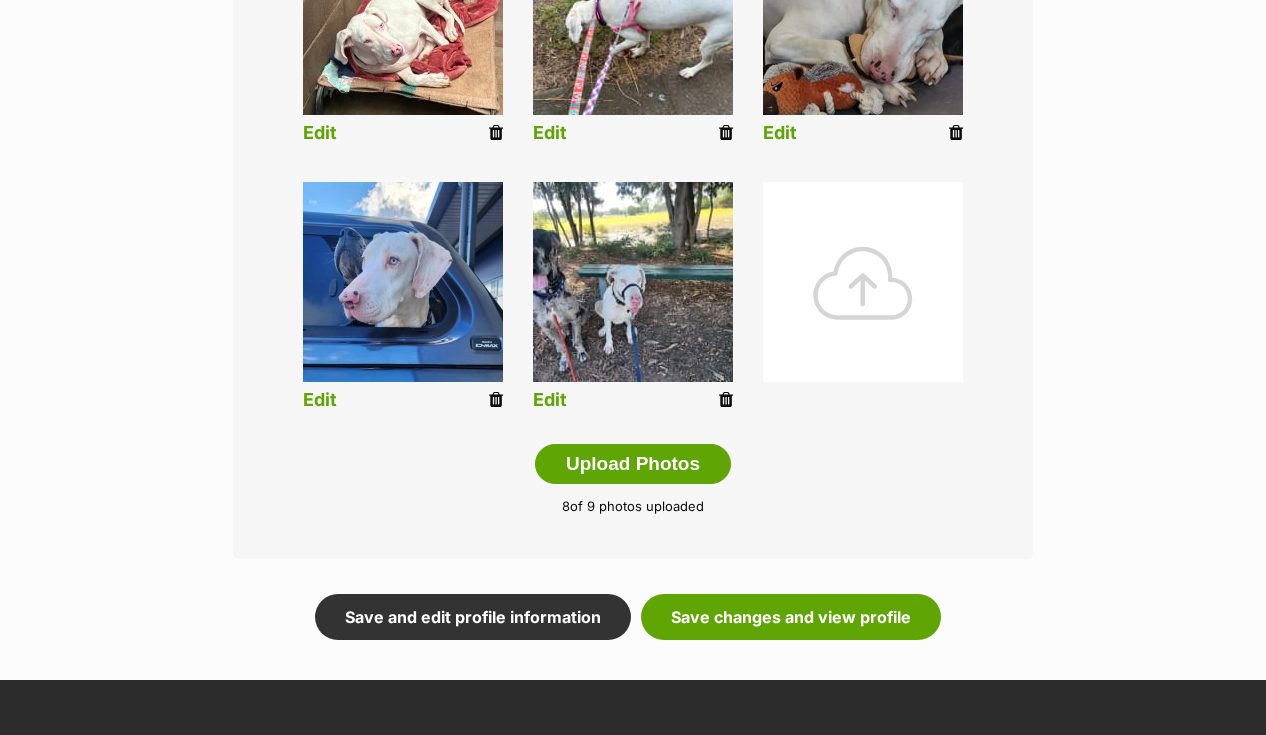scroll, scrollTop: 906, scrollLeft: 0, axis: vertical 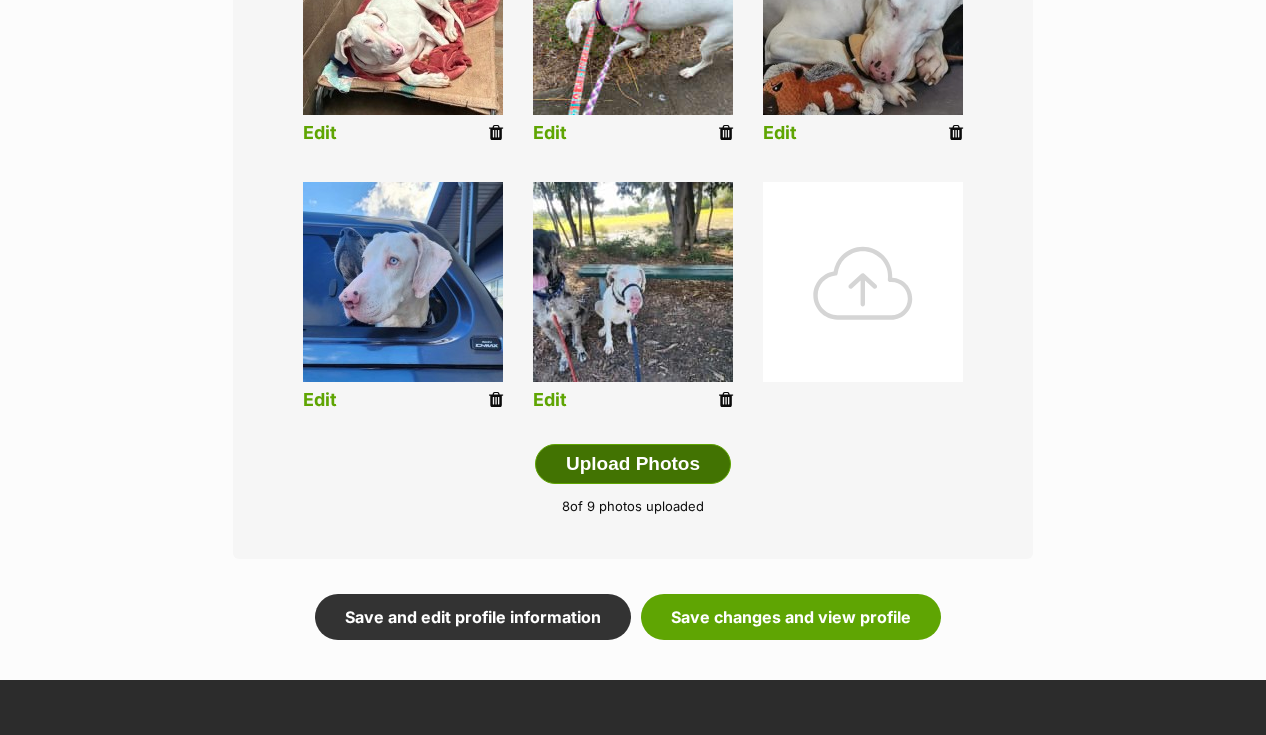 click on "Upload Photos" at bounding box center [633, 464] 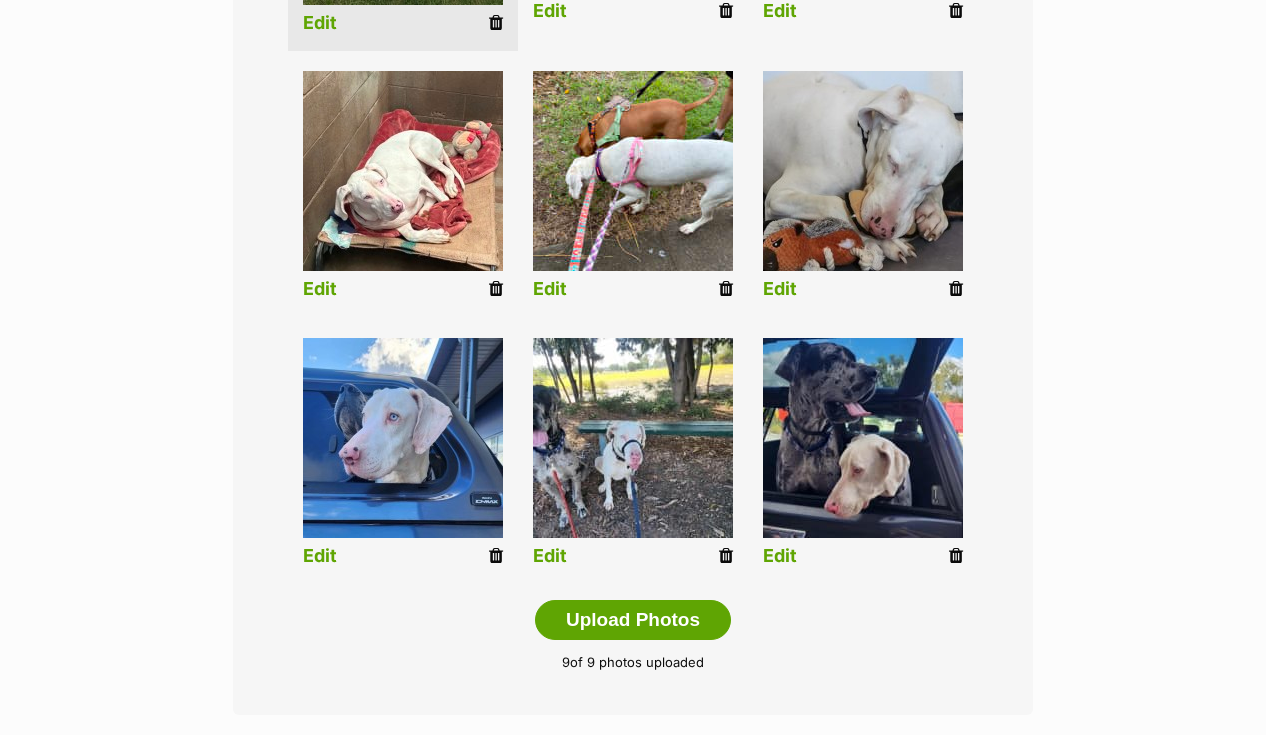 scroll, scrollTop: 748, scrollLeft: 0, axis: vertical 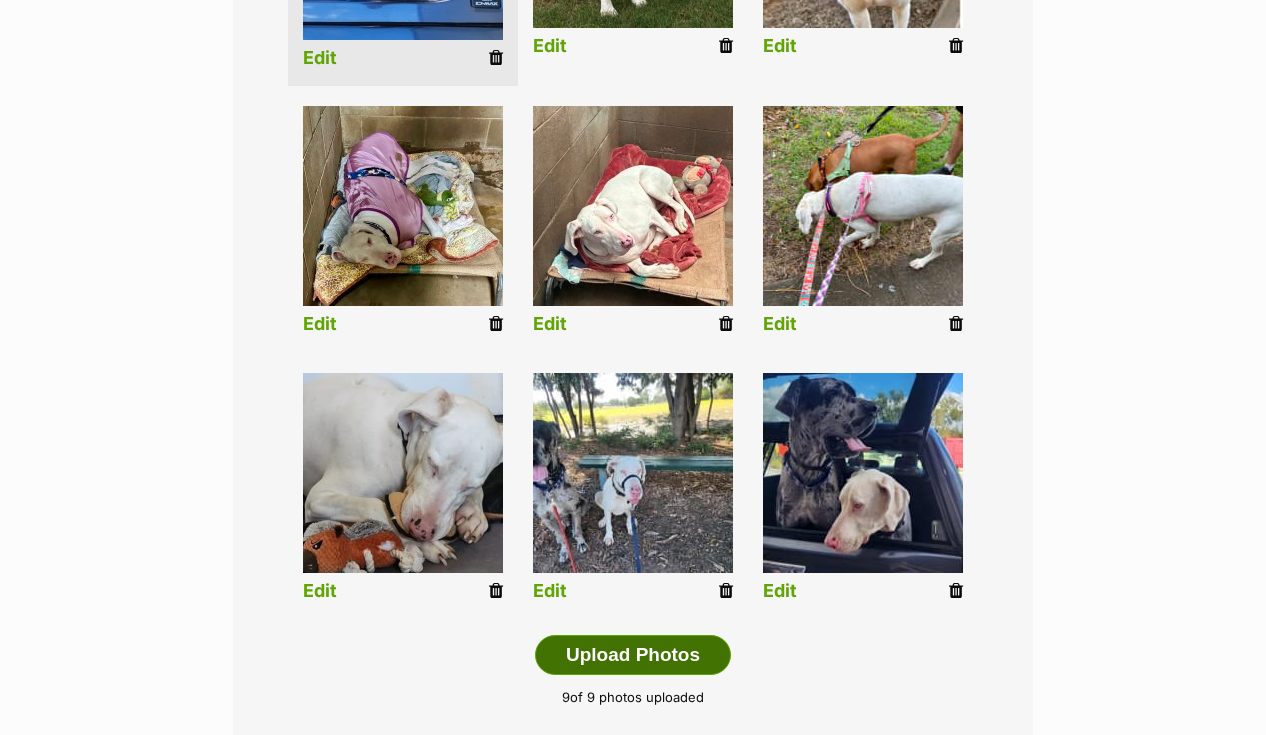 click on "Upload Photos" at bounding box center [633, 655] 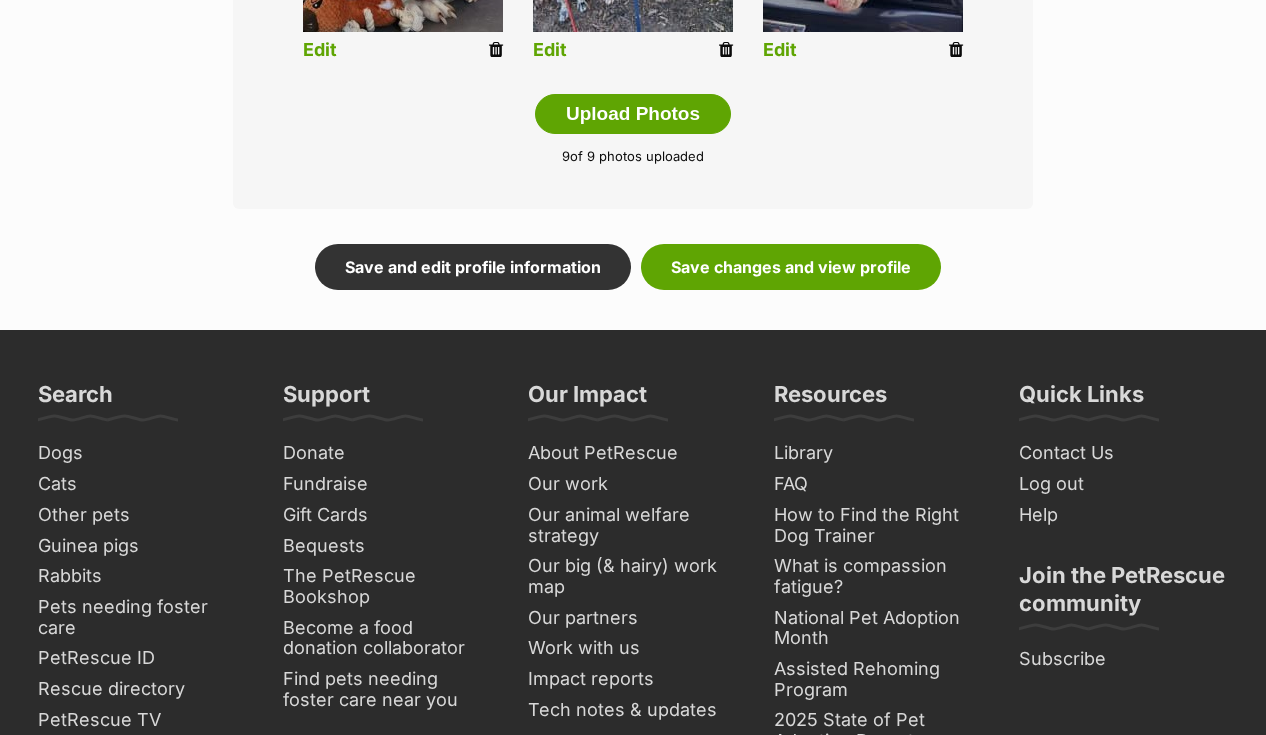 scroll, scrollTop: 1254, scrollLeft: 0, axis: vertical 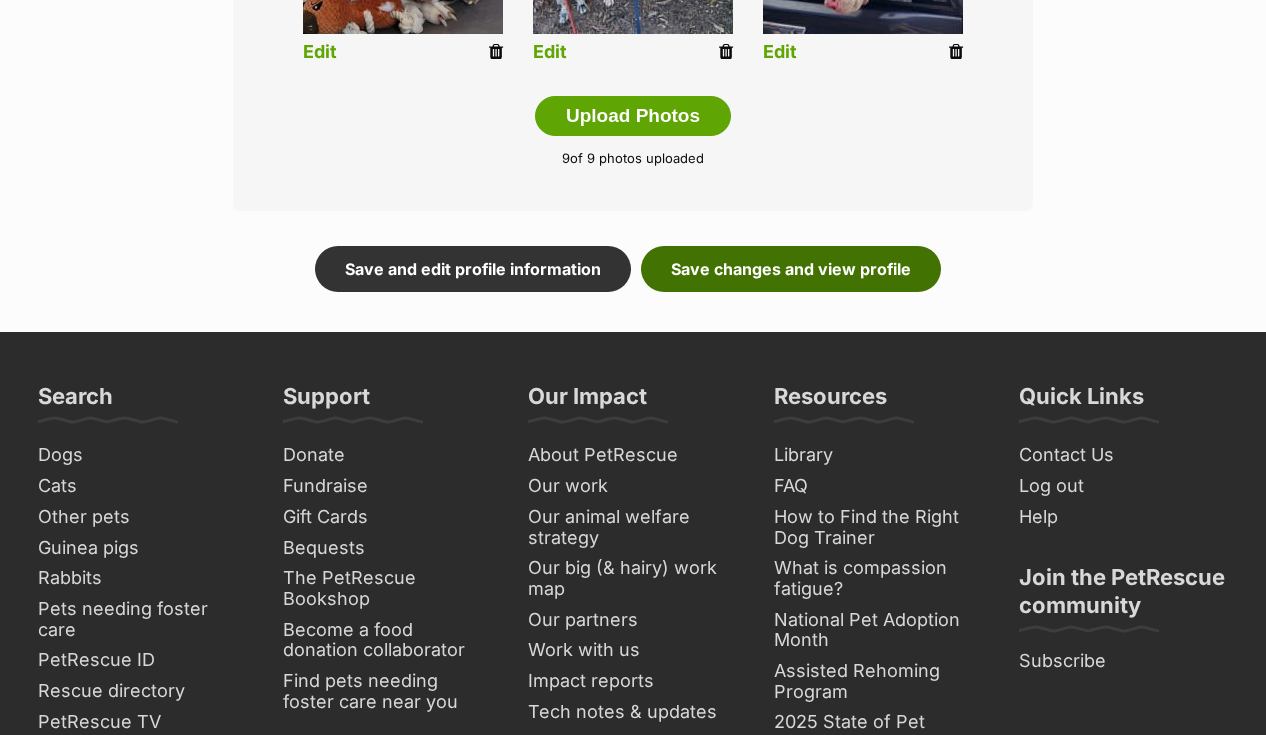 click on "Save changes and view profile" at bounding box center (791, 269) 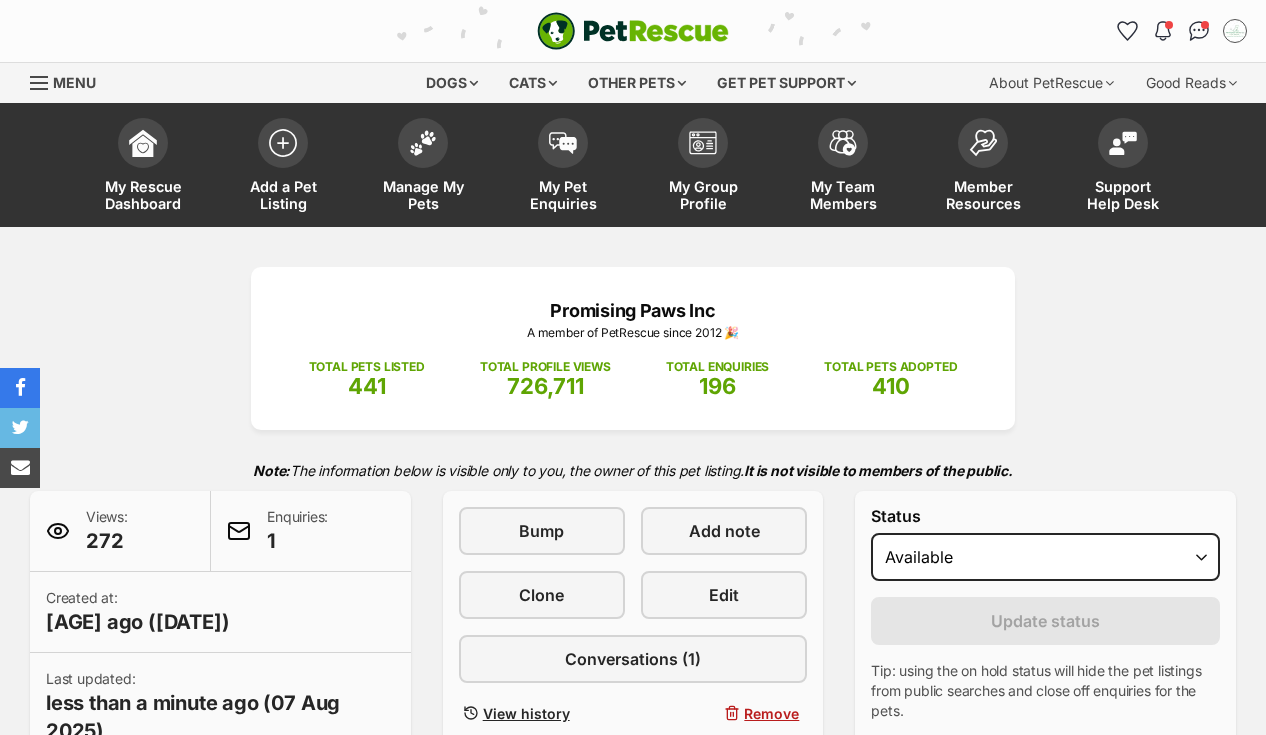scroll, scrollTop: 0, scrollLeft: 0, axis: both 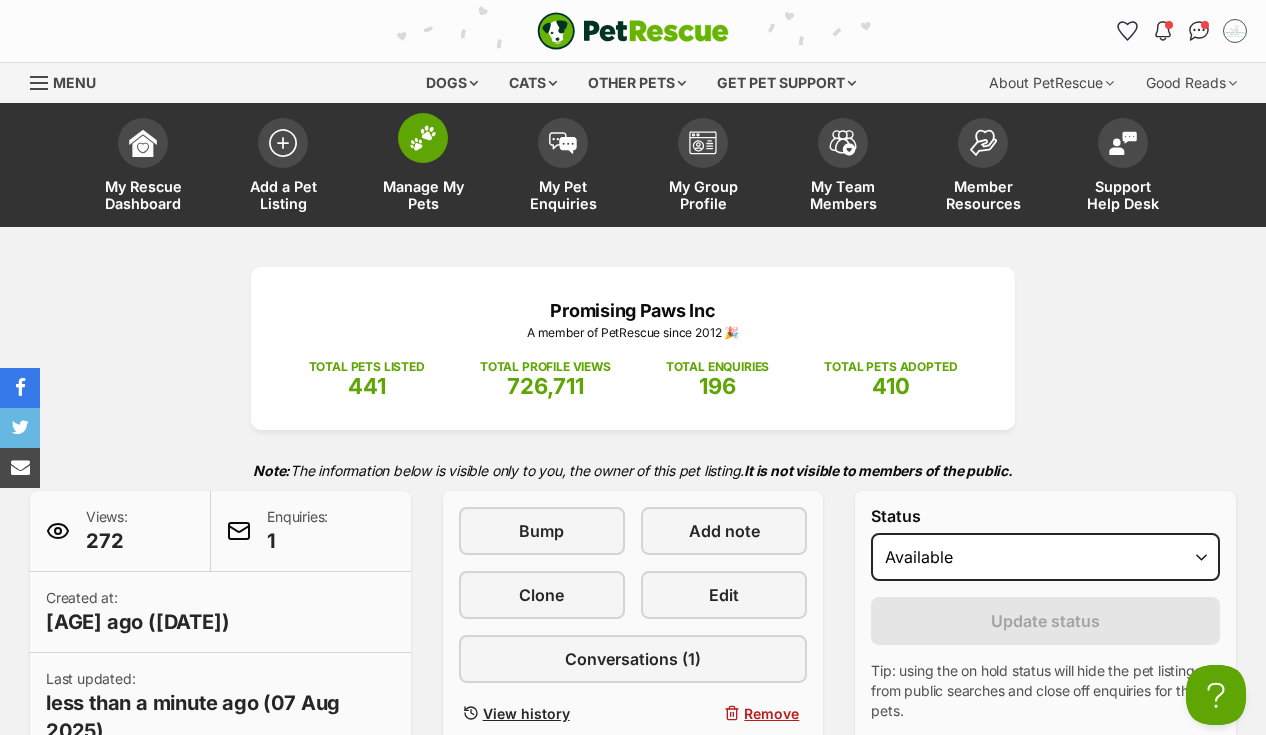 click at bounding box center (423, 138) 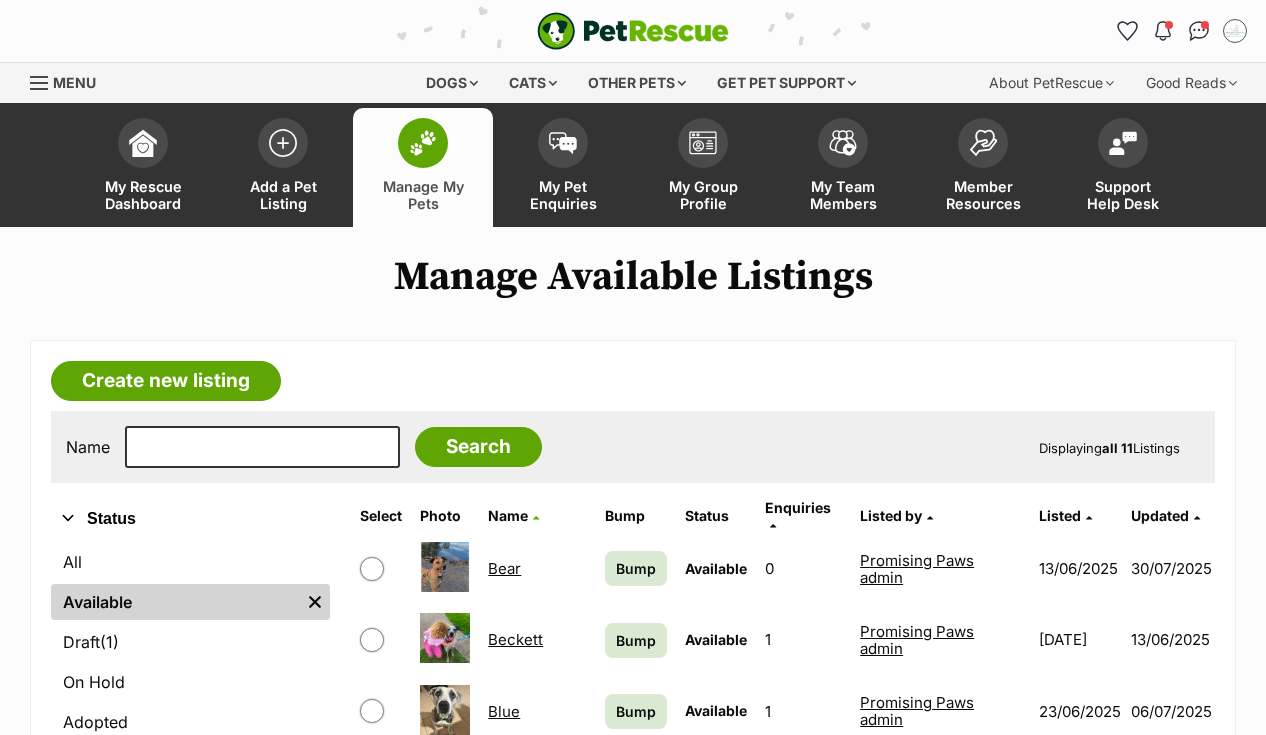scroll, scrollTop: 0, scrollLeft: 0, axis: both 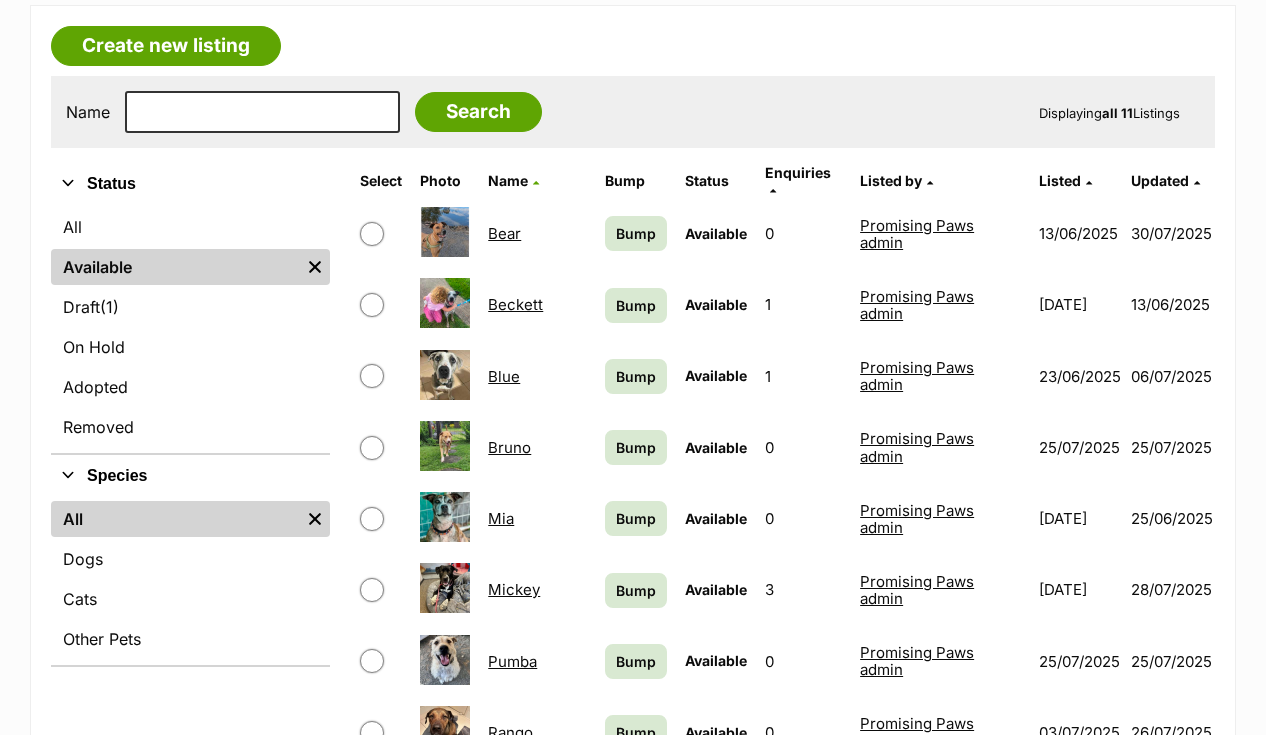 click on "Bruno" at bounding box center (509, 447) 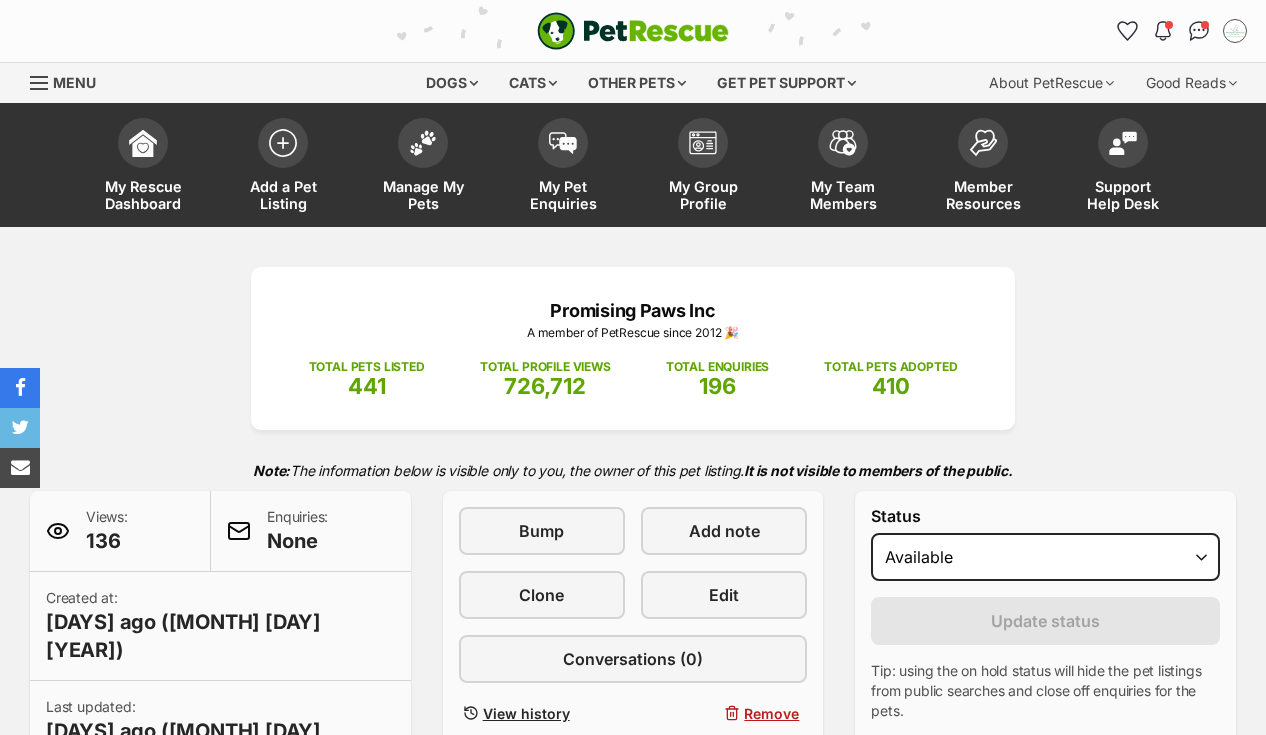scroll, scrollTop: 0, scrollLeft: 0, axis: both 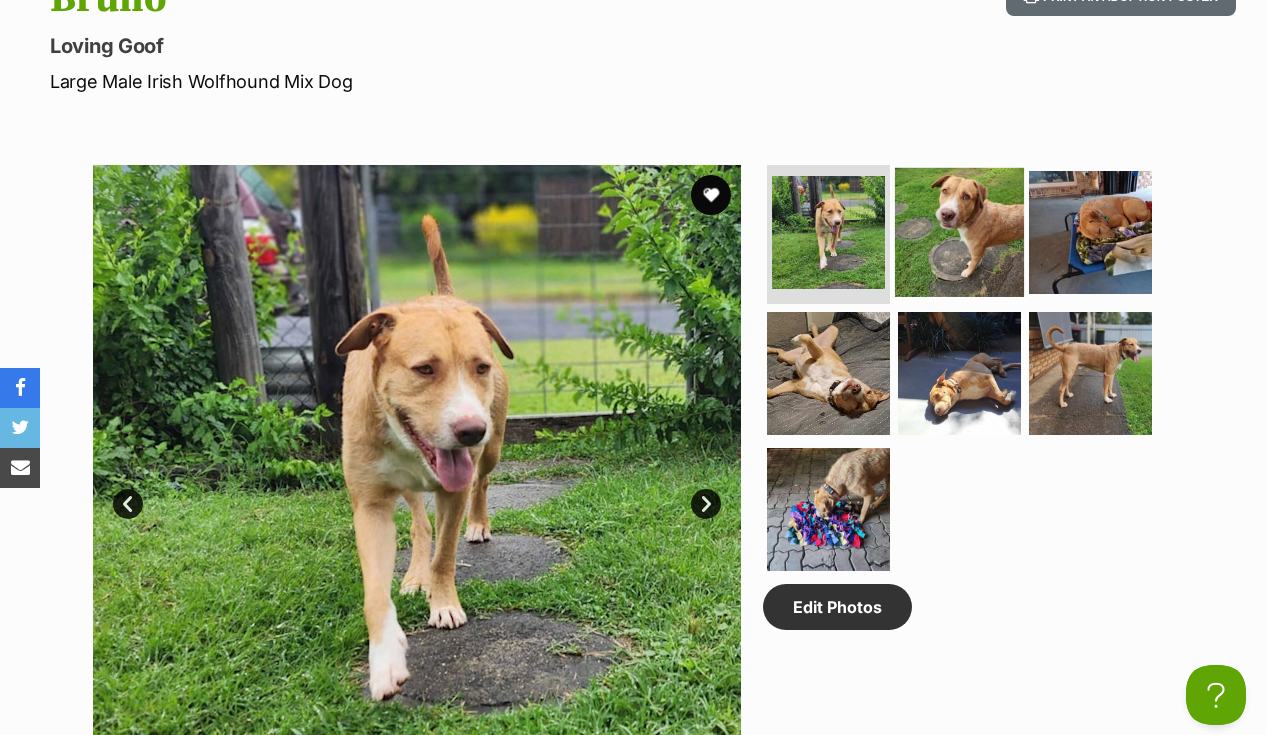 click at bounding box center [959, 231] 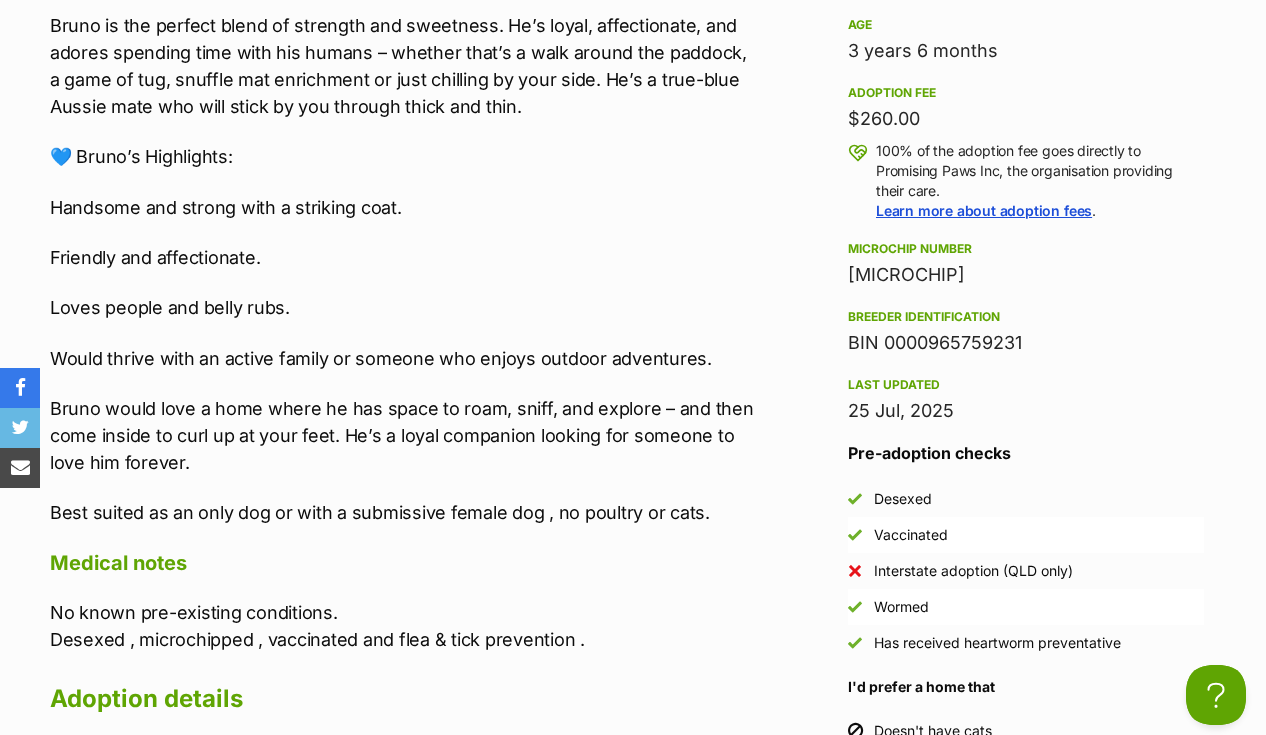 scroll, scrollTop: 2144, scrollLeft: 0, axis: vertical 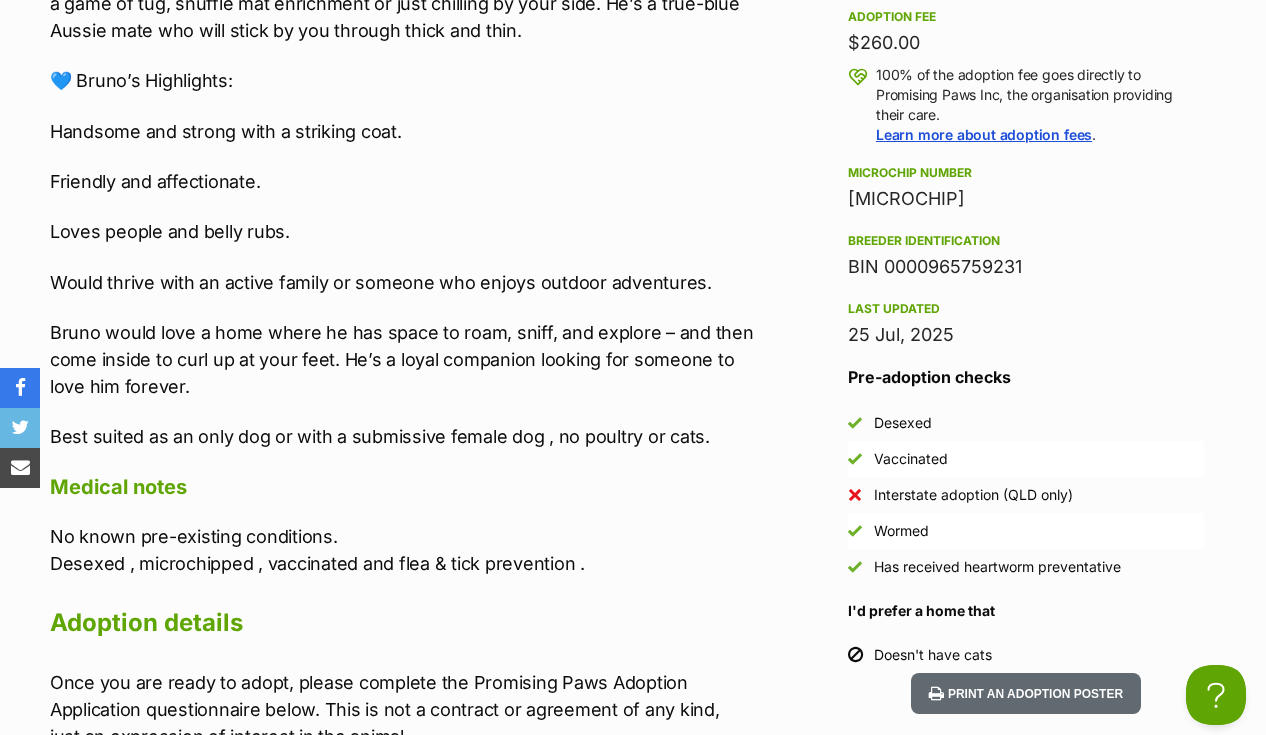 drag, startPoint x: 1023, startPoint y: 154, endPoint x: 835, endPoint y: 161, distance: 188.13028 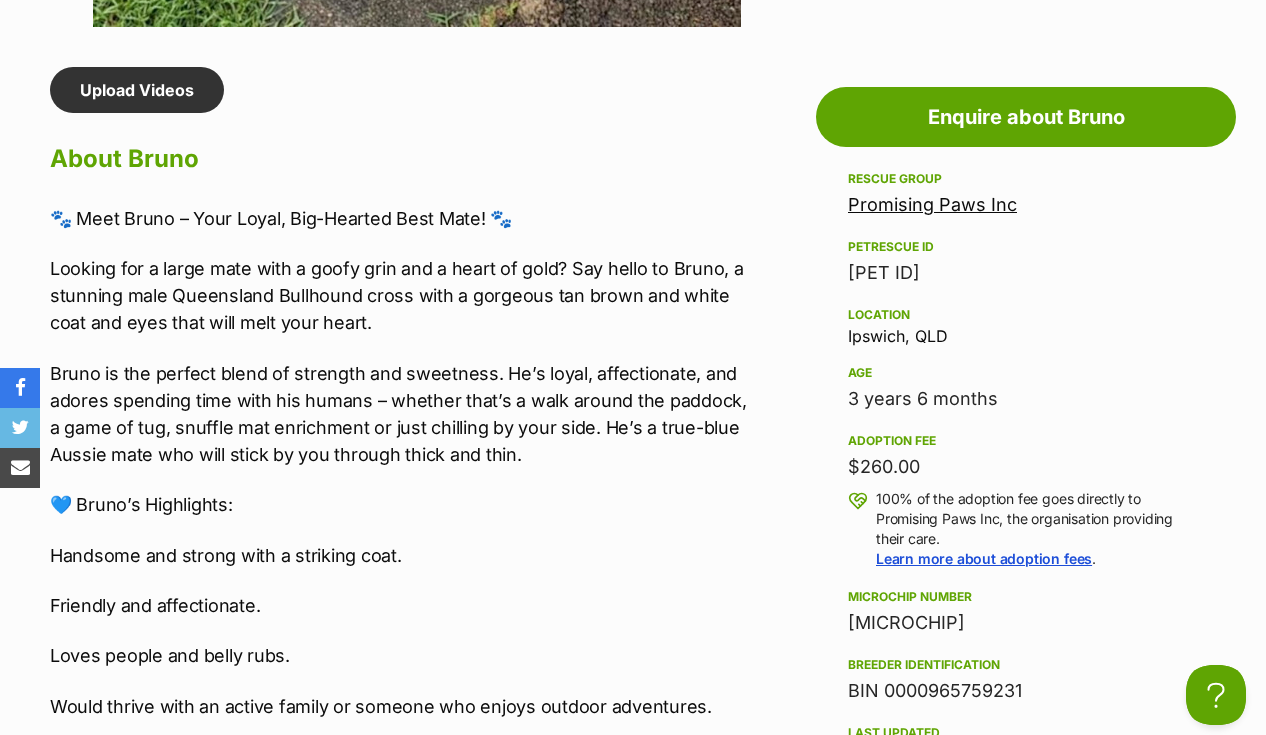 scroll, scrollTop: 1674, scrollLeft: 0, axis: vertical 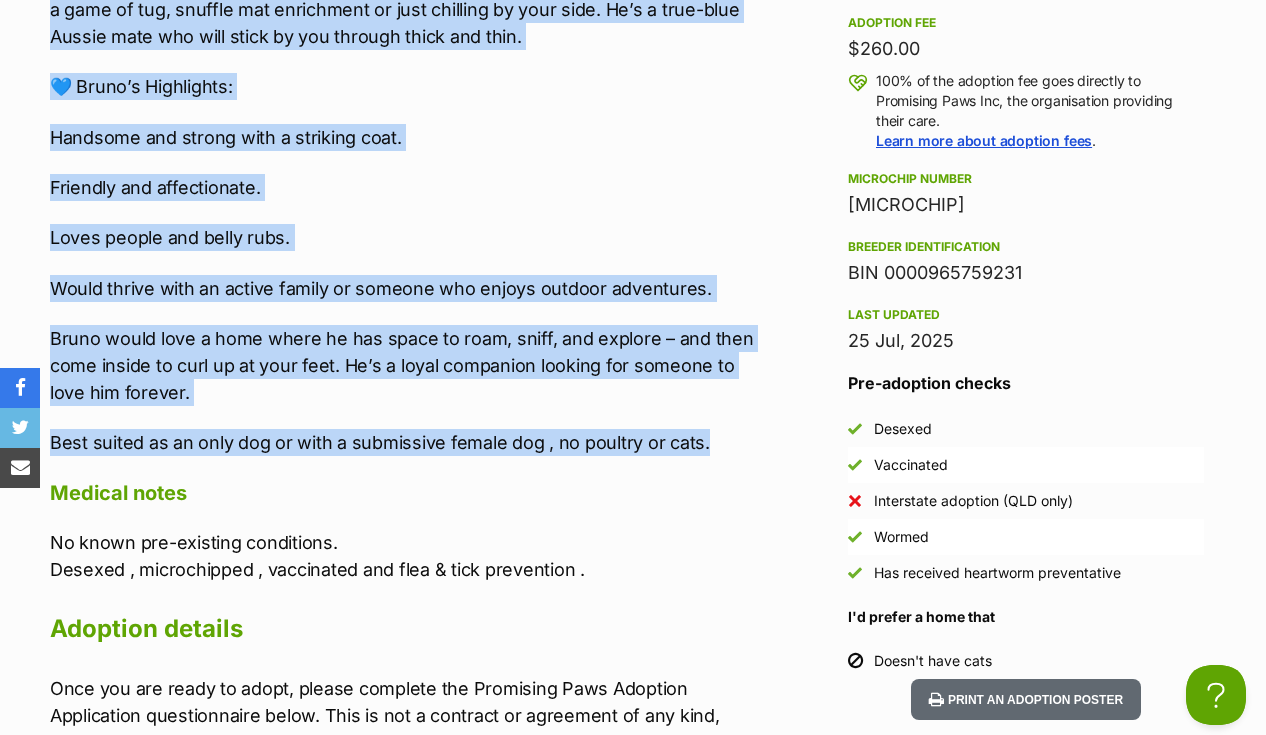 drag, startPoint x: 51, startPoint y: 218, endPoint x: 715, endPoint y: 406, distance: 690.10144 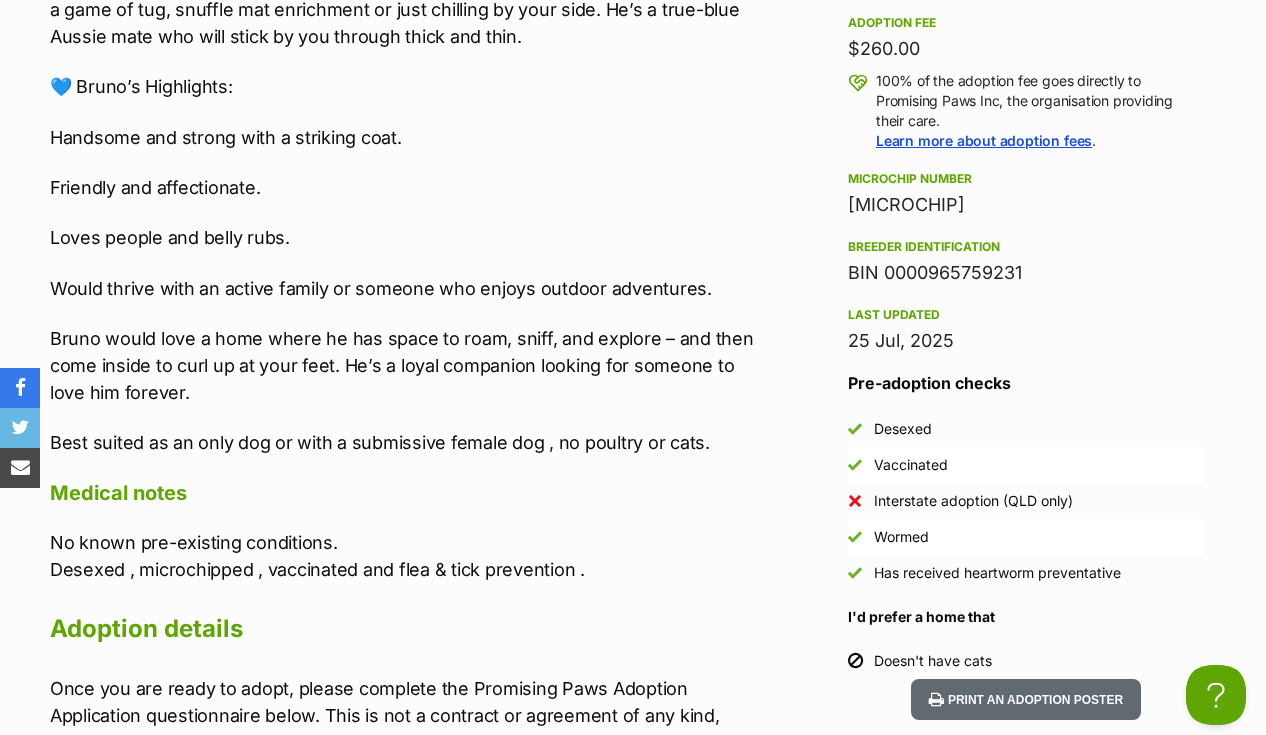 click on "[MICROCHIP]" at bounding box center [1026, 205] 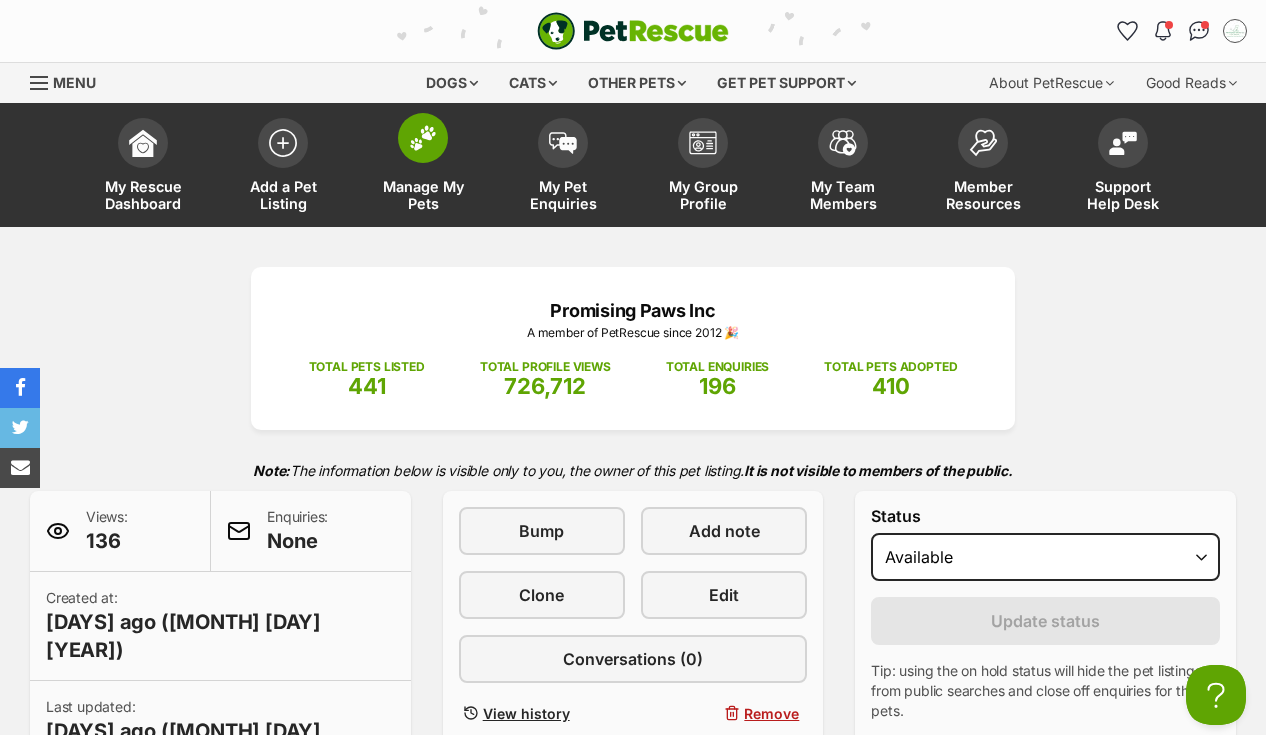 scroll, scrollTop: 0, scrollLeft: 0, axis: both 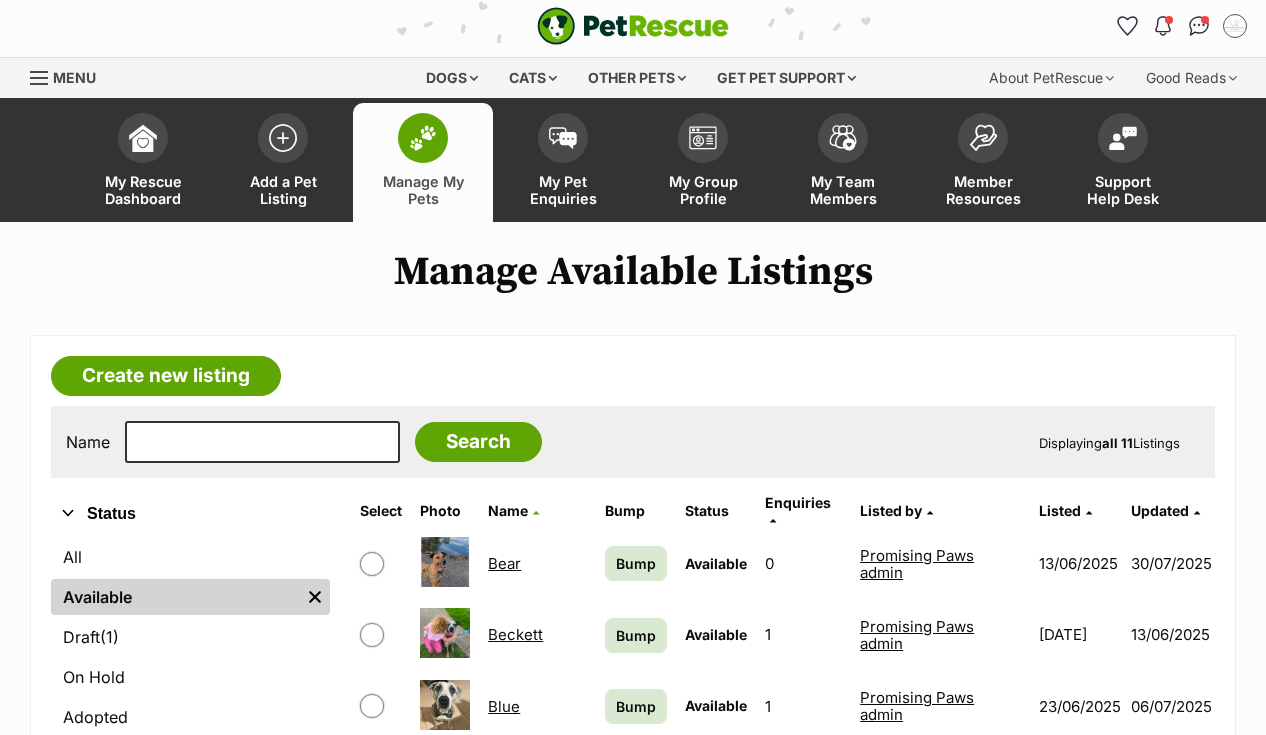 click at bounding box center [423, 138] 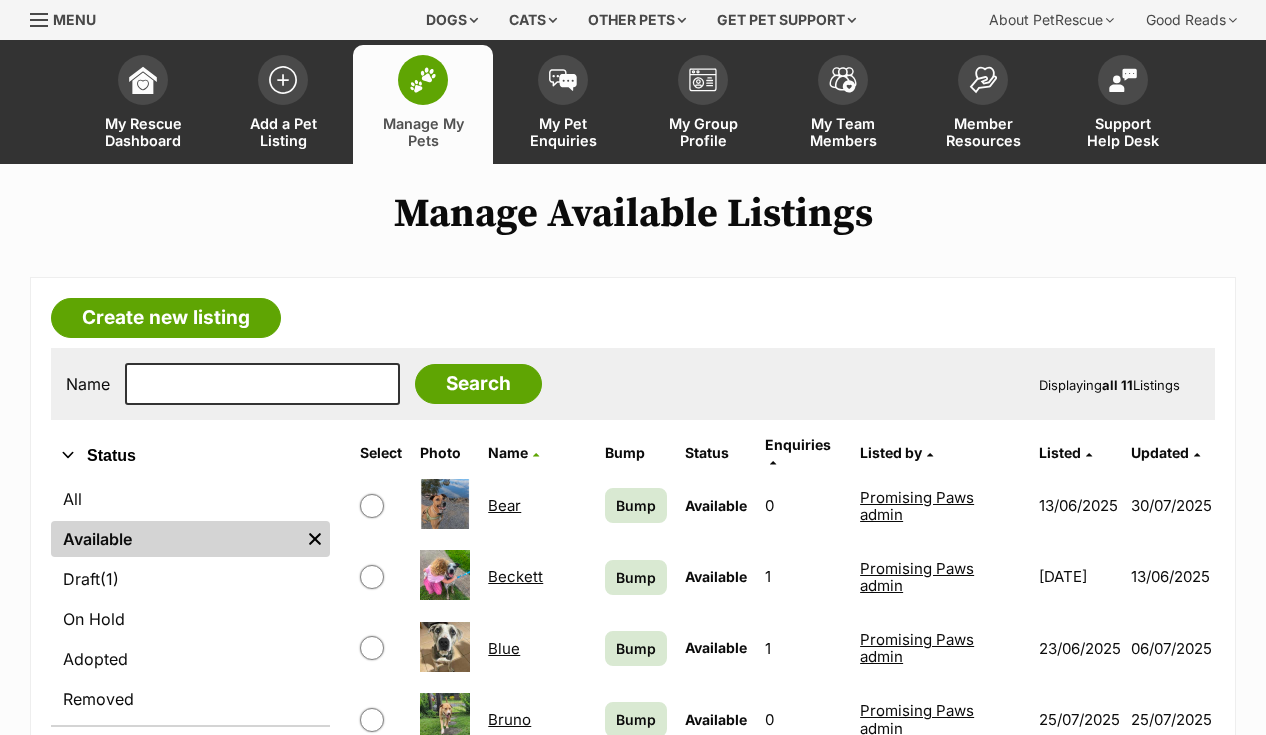 scroll, scrollTop: 121, scrollLeft: 0, axis: vertical 